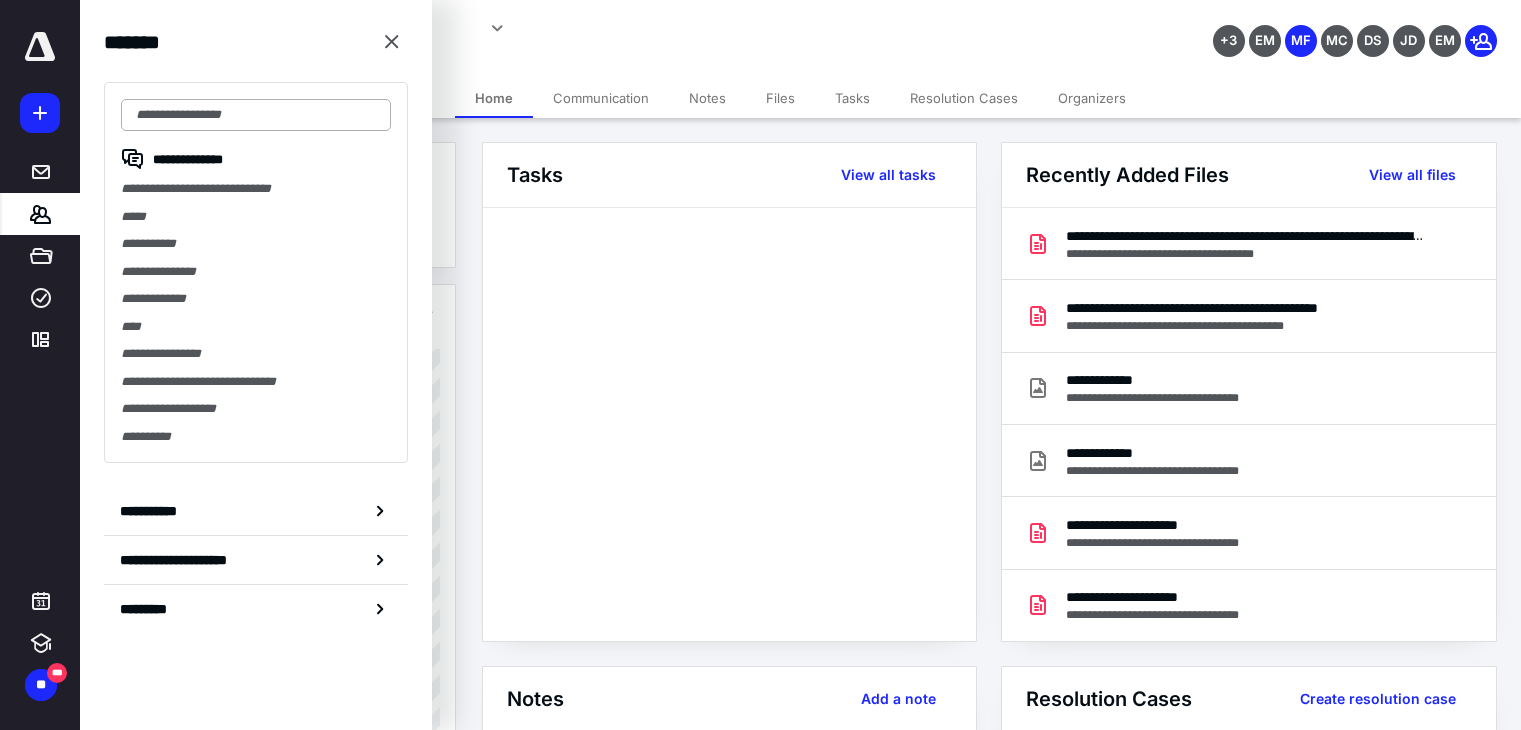 scroll, scrollTop: 0, scrollLeft: 0, axis: both 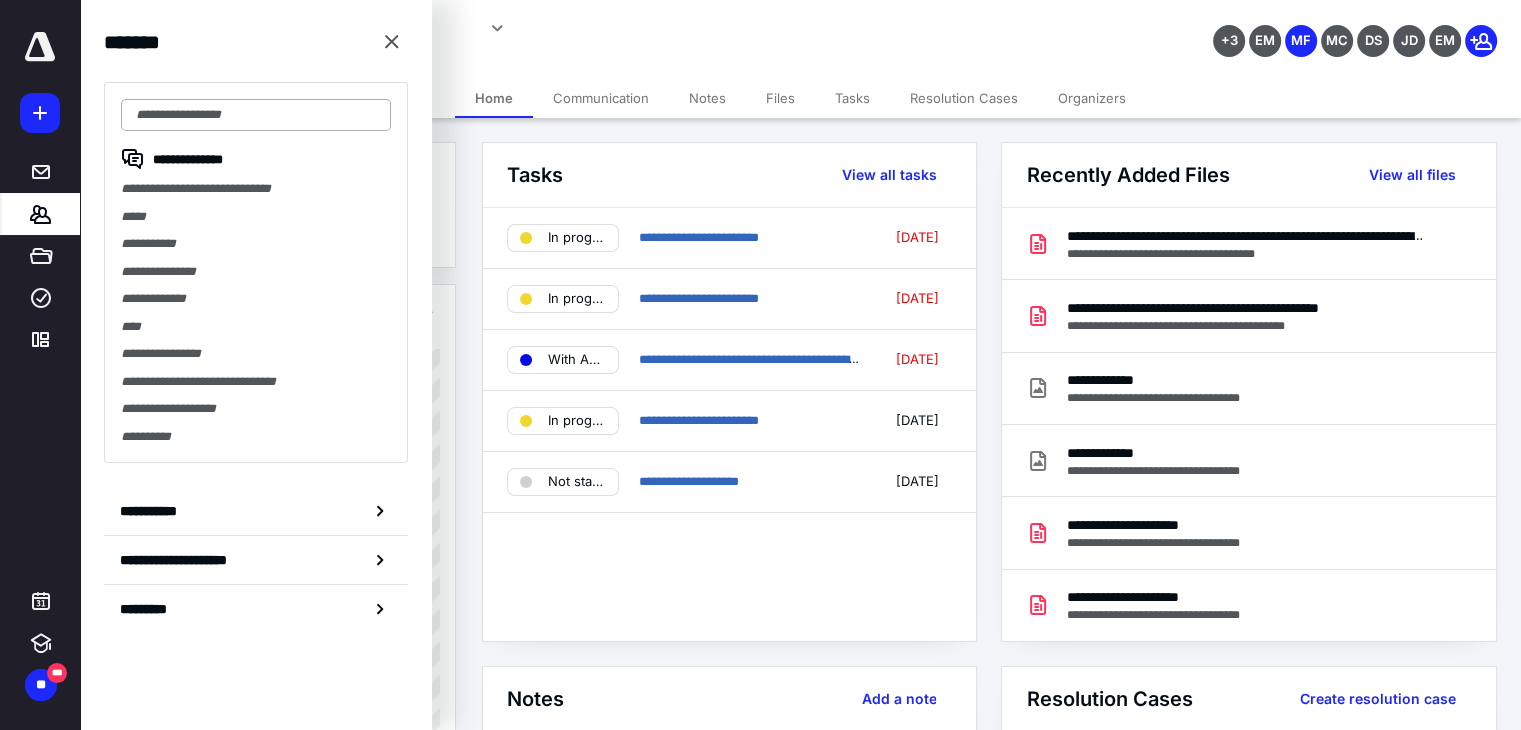click at bounding box center (256, 115) 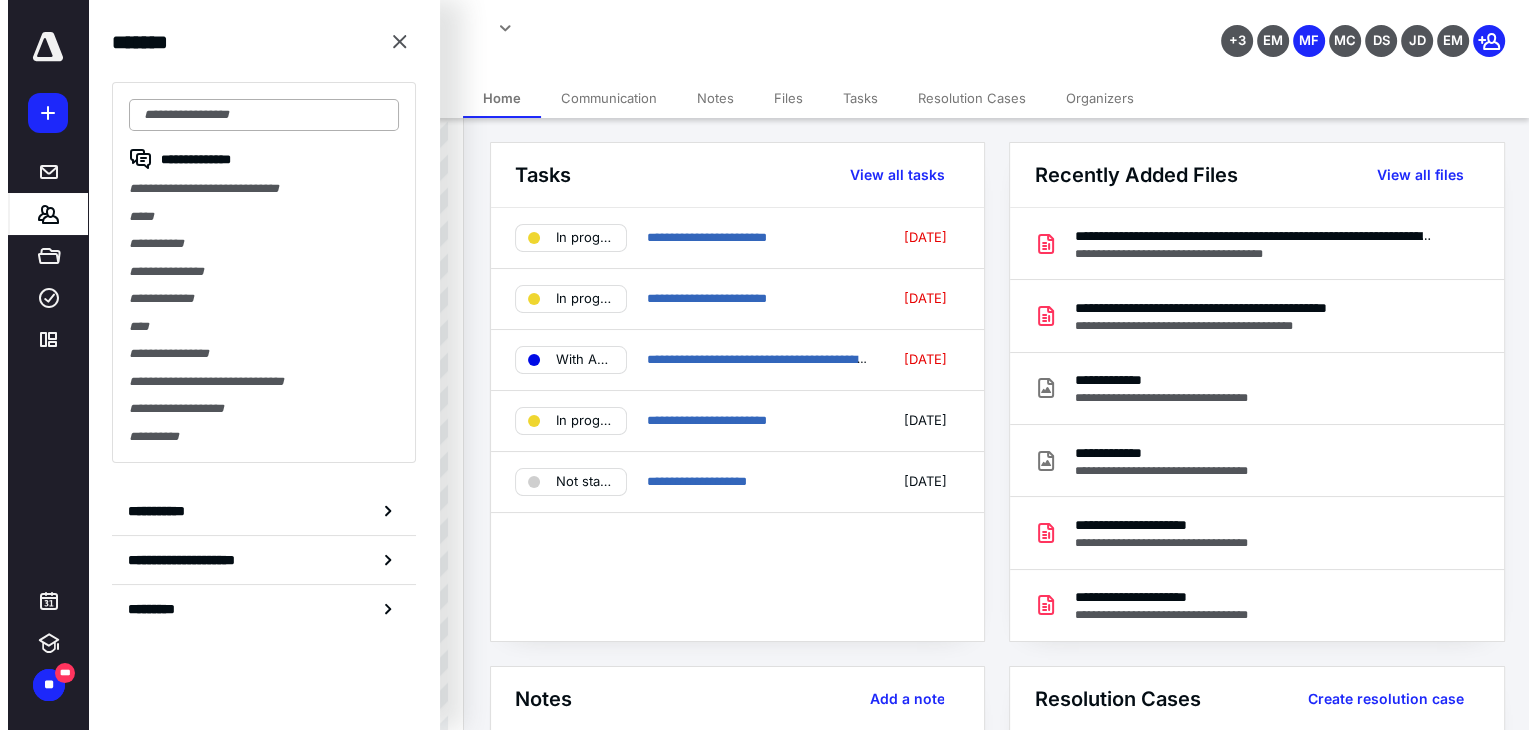 scroll, scrollTop: 0, scrollLeft: 0, axis: both 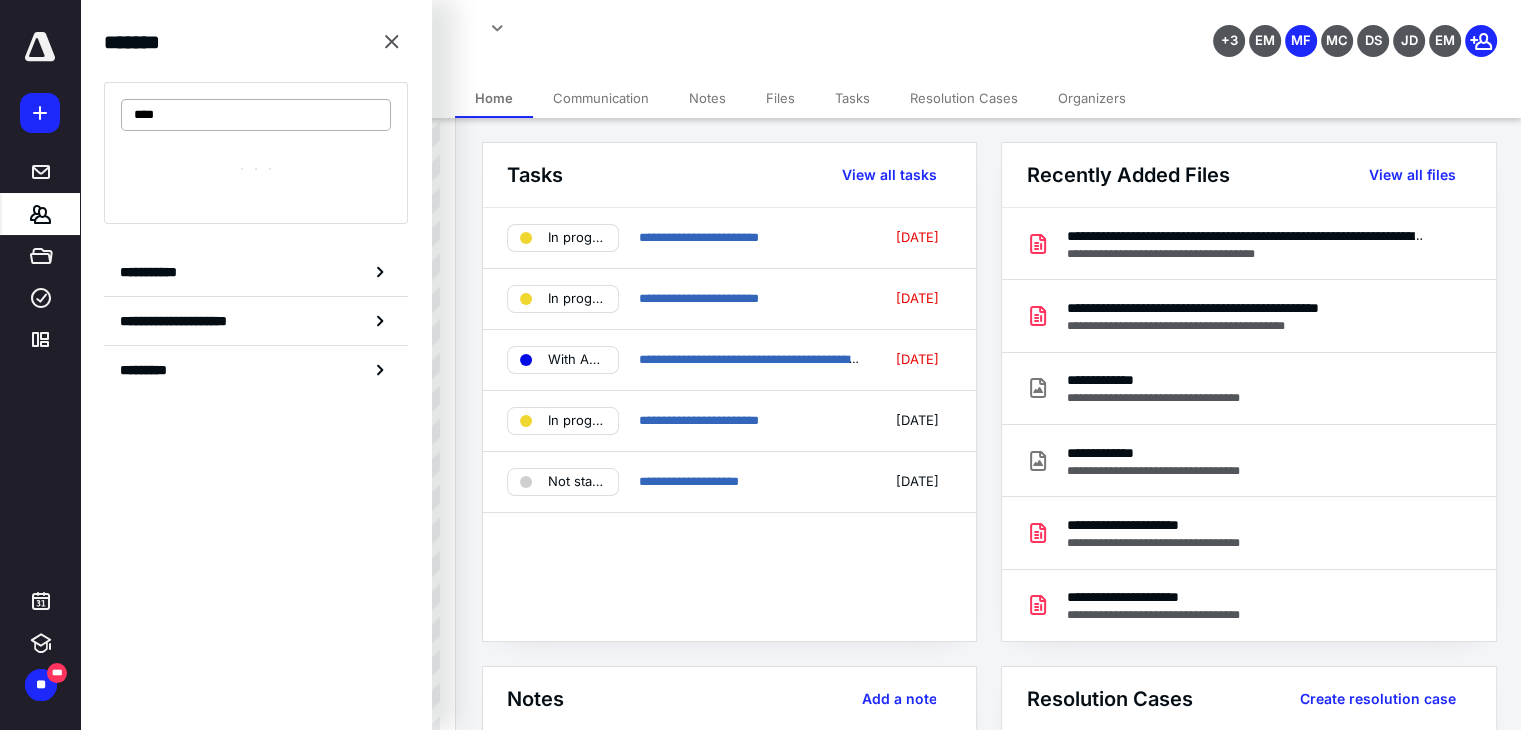 type on "****" 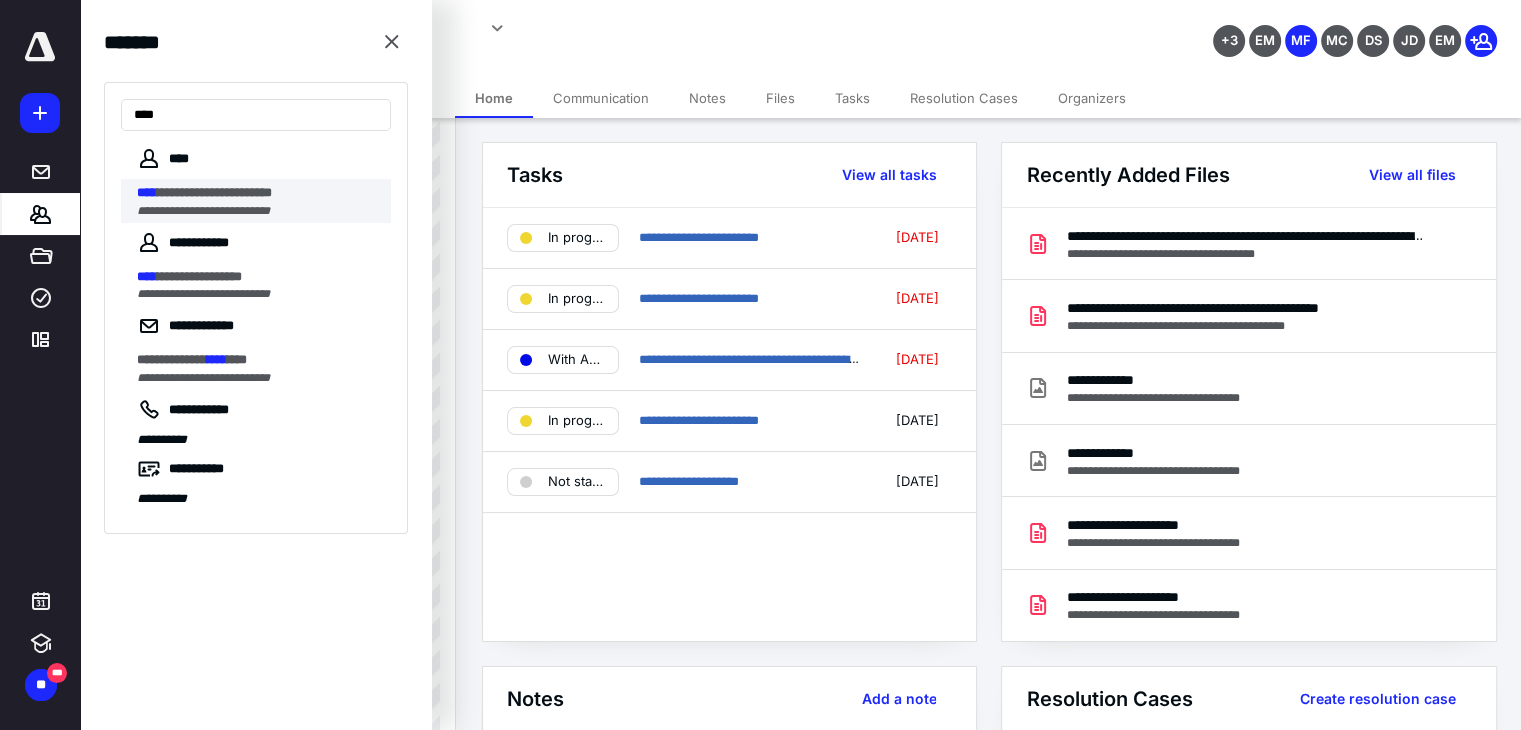 click on "**********" at bounding box center (203, 211) 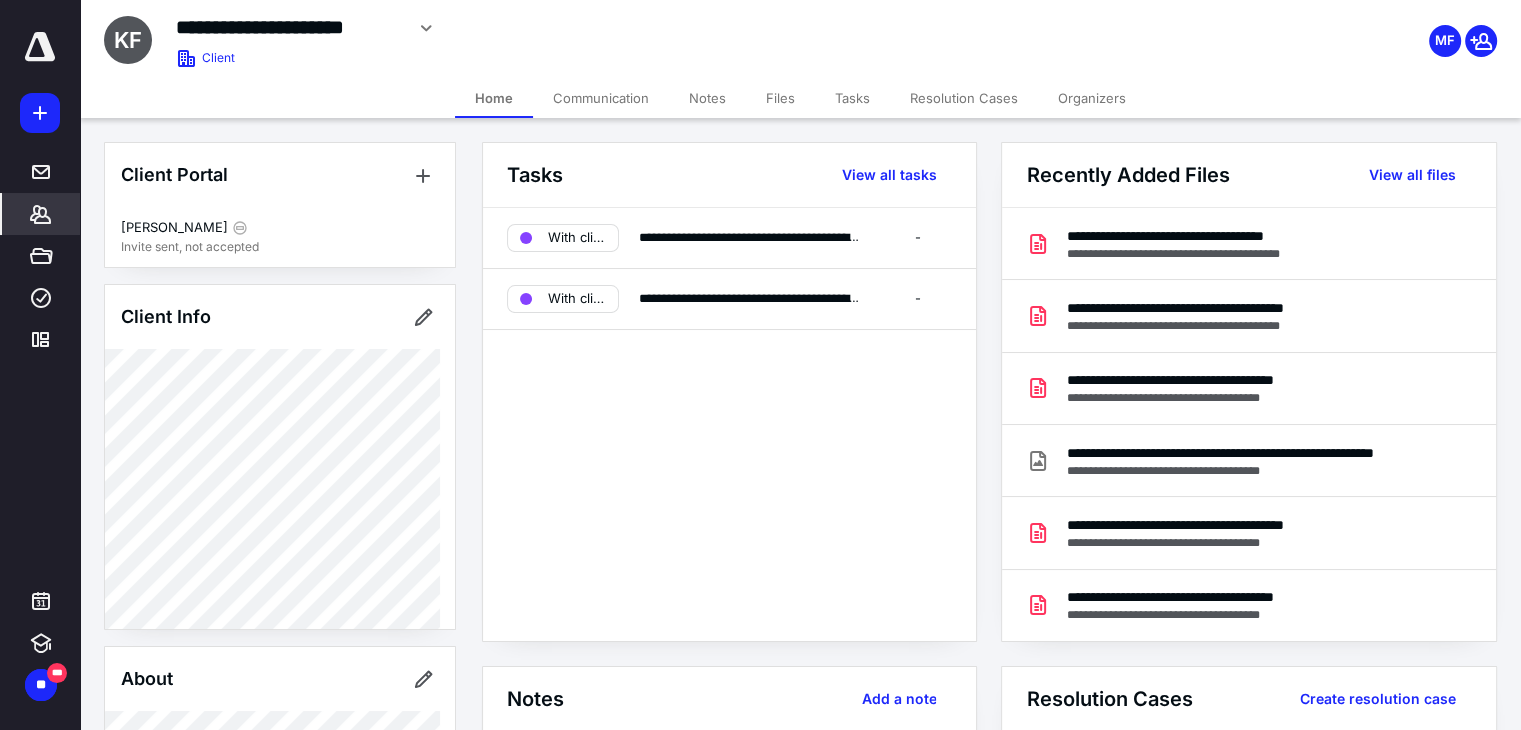 click on "Files" at bounding box center [780, 98] 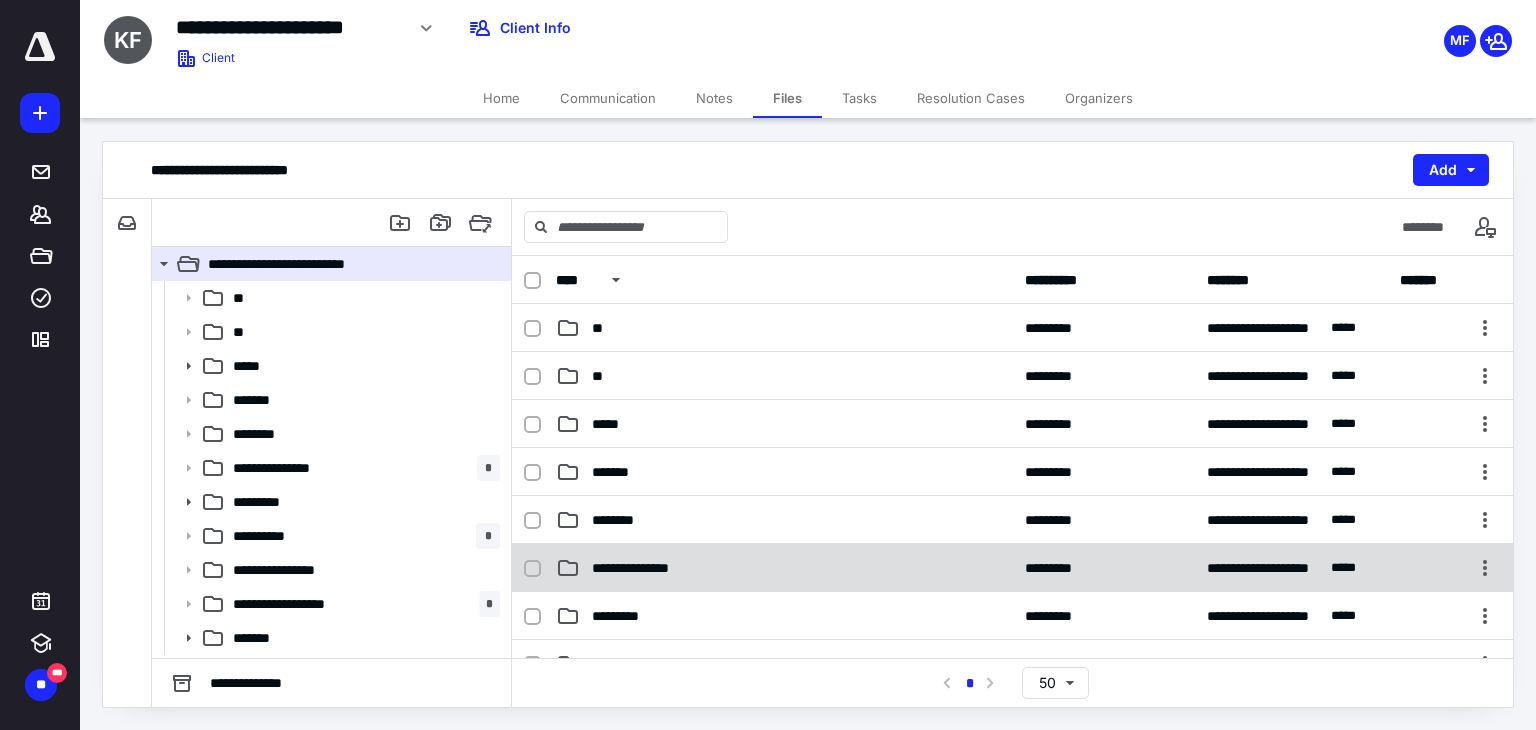 click on "**********" at bounding box center (645, 568) 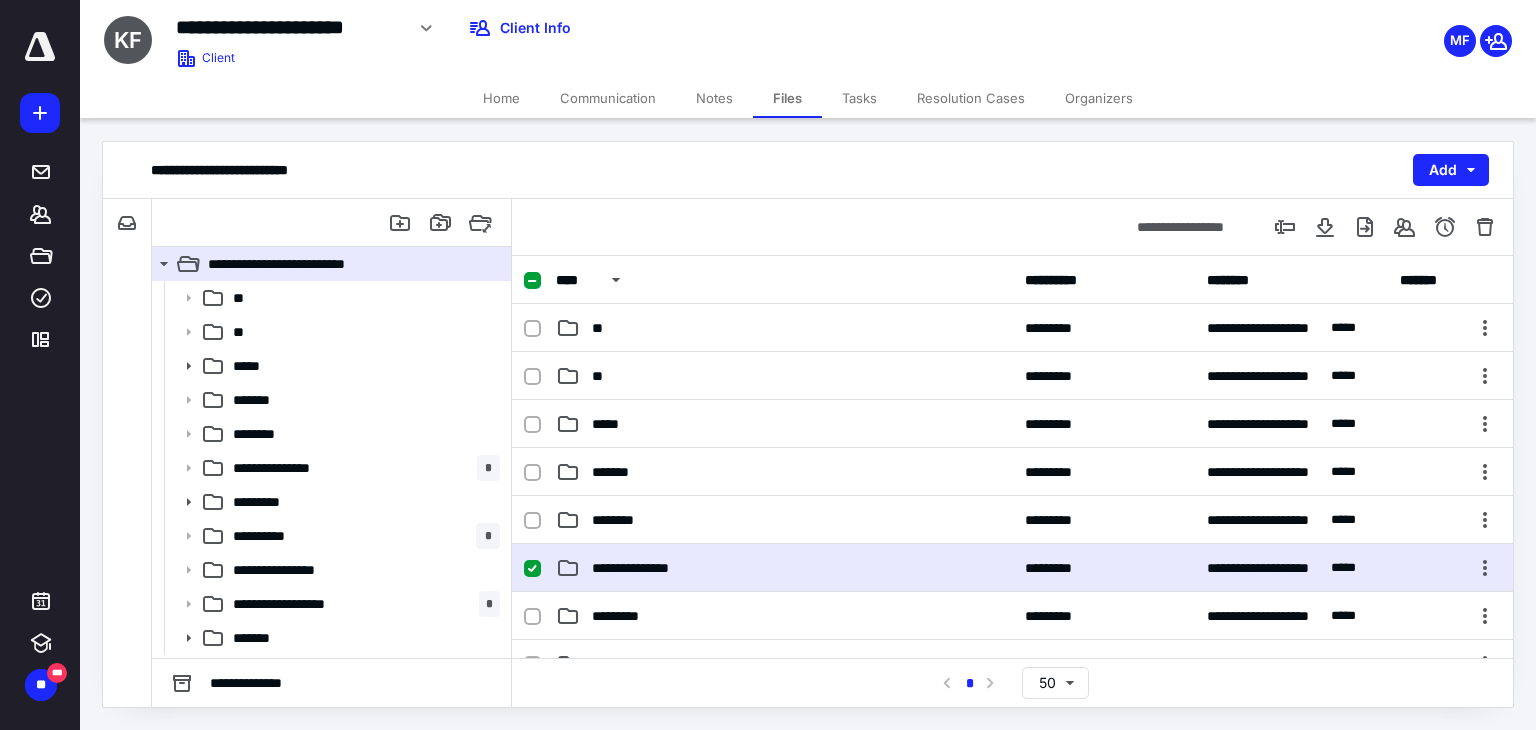 click on "**********" at bounding box center (645, 568) 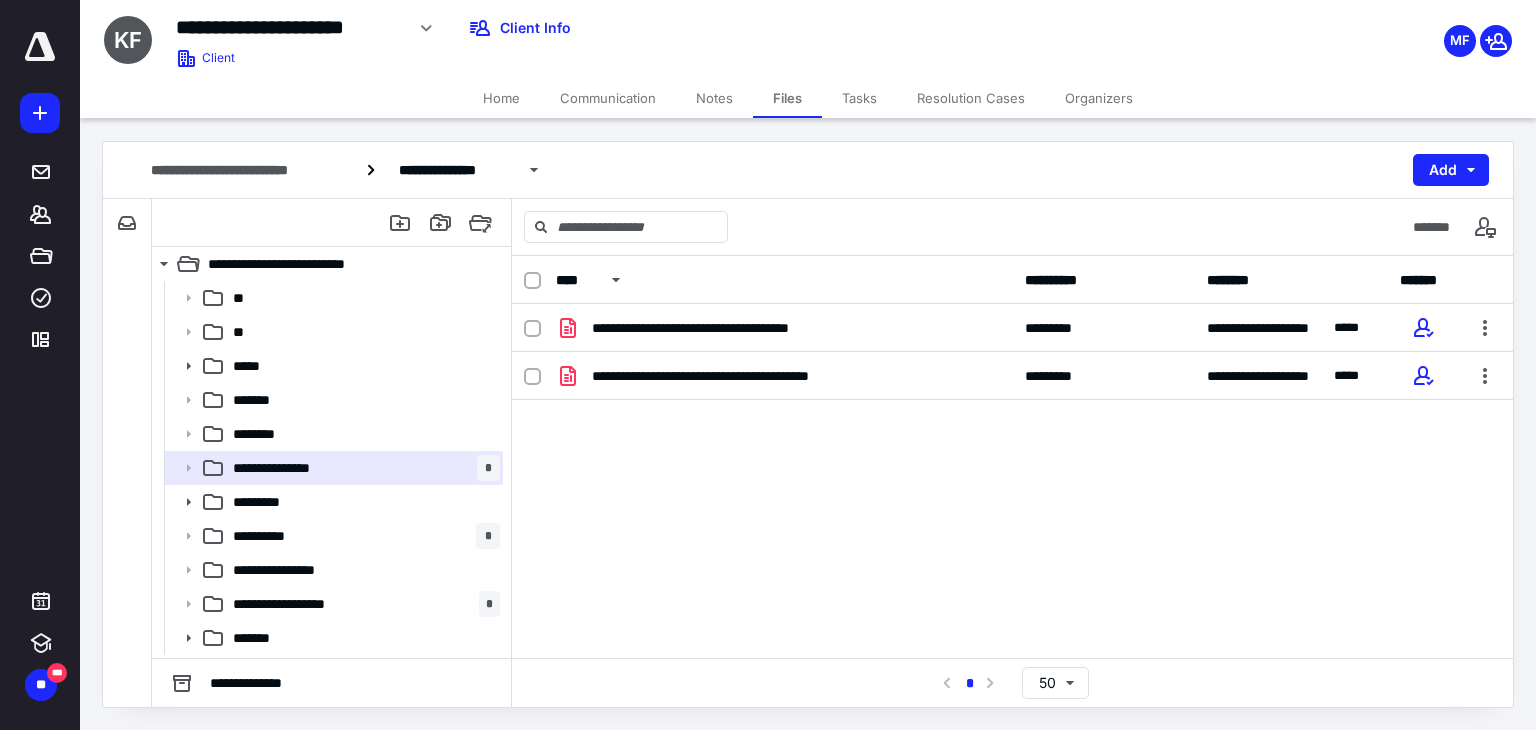 click on "Notes" at bounding box center [714, 98] 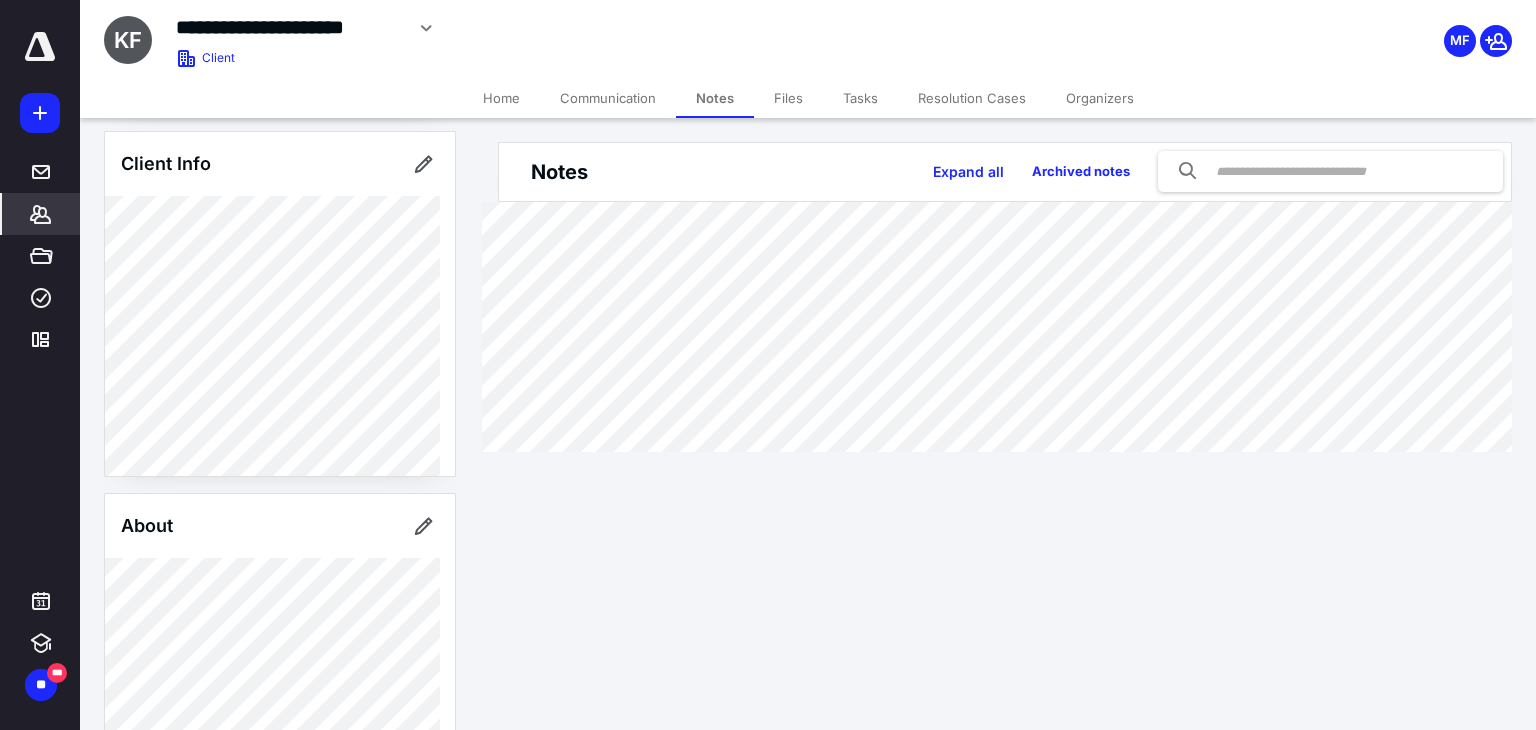 scroll, scrollTop: 0, scrollLeft: 0, axis: both 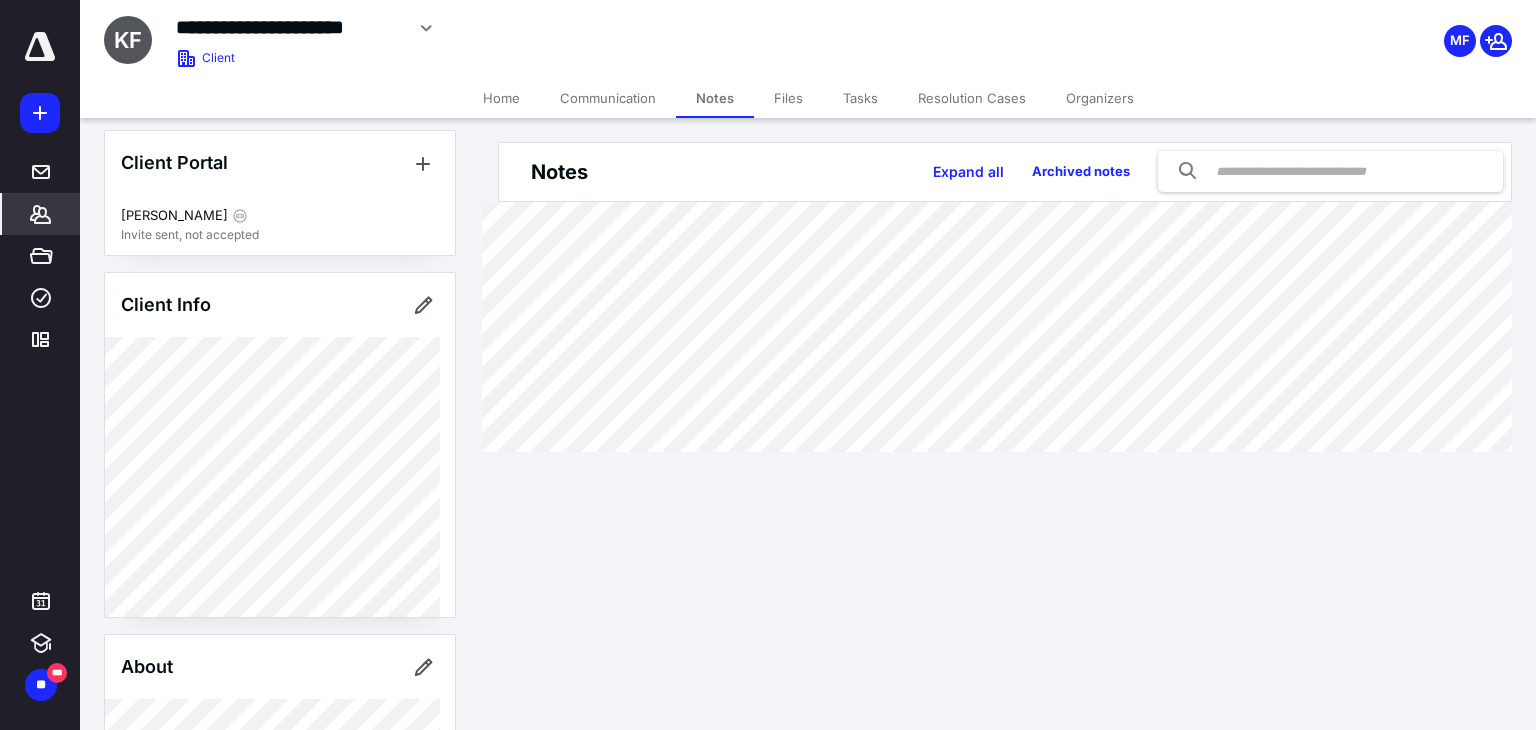 click on "Files" at bounding box center [788, 98] 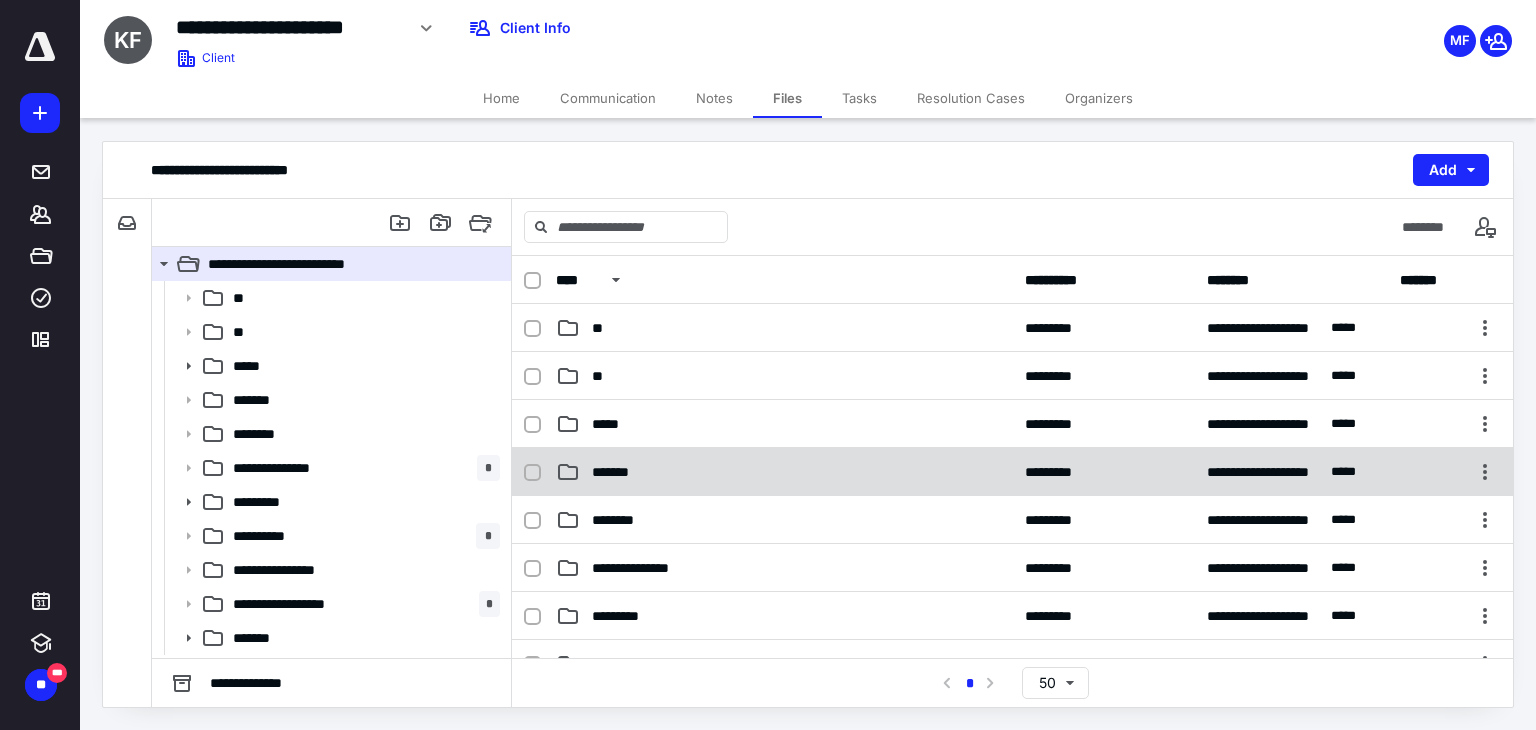 click on "*******" at bounding box center (784, 472) 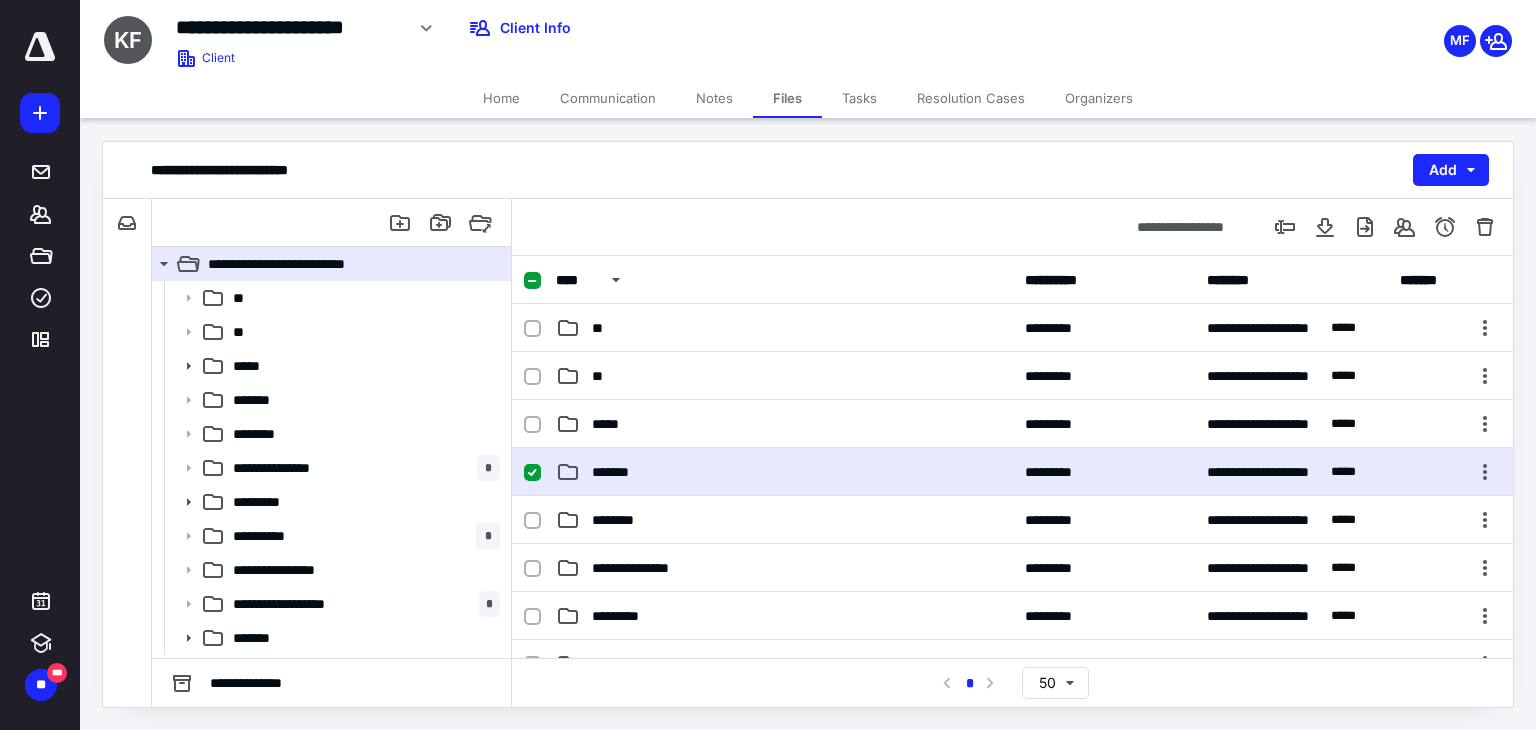 click on "*******" at bounding box center (784, 472) 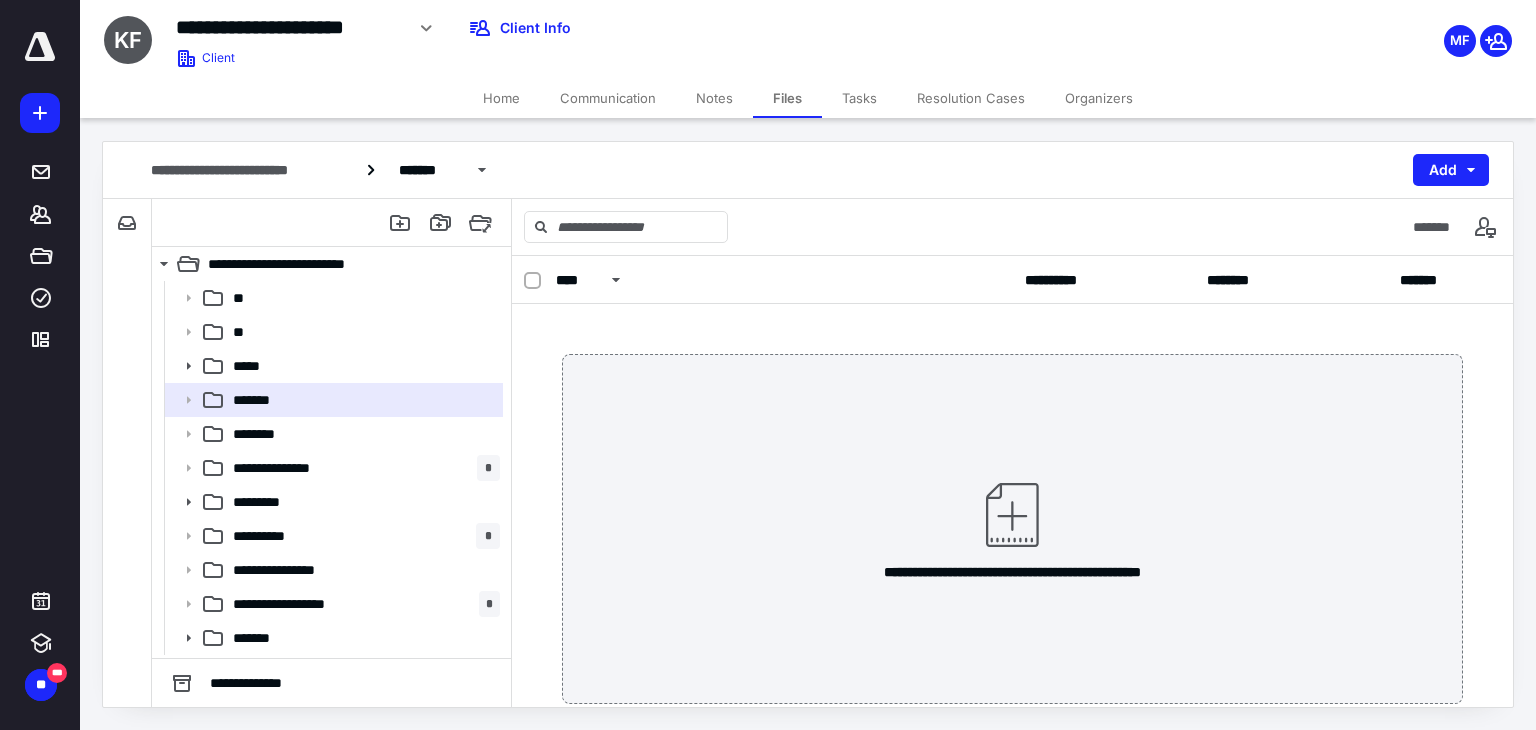 click on "Notes" at bounding box center [714, 98] 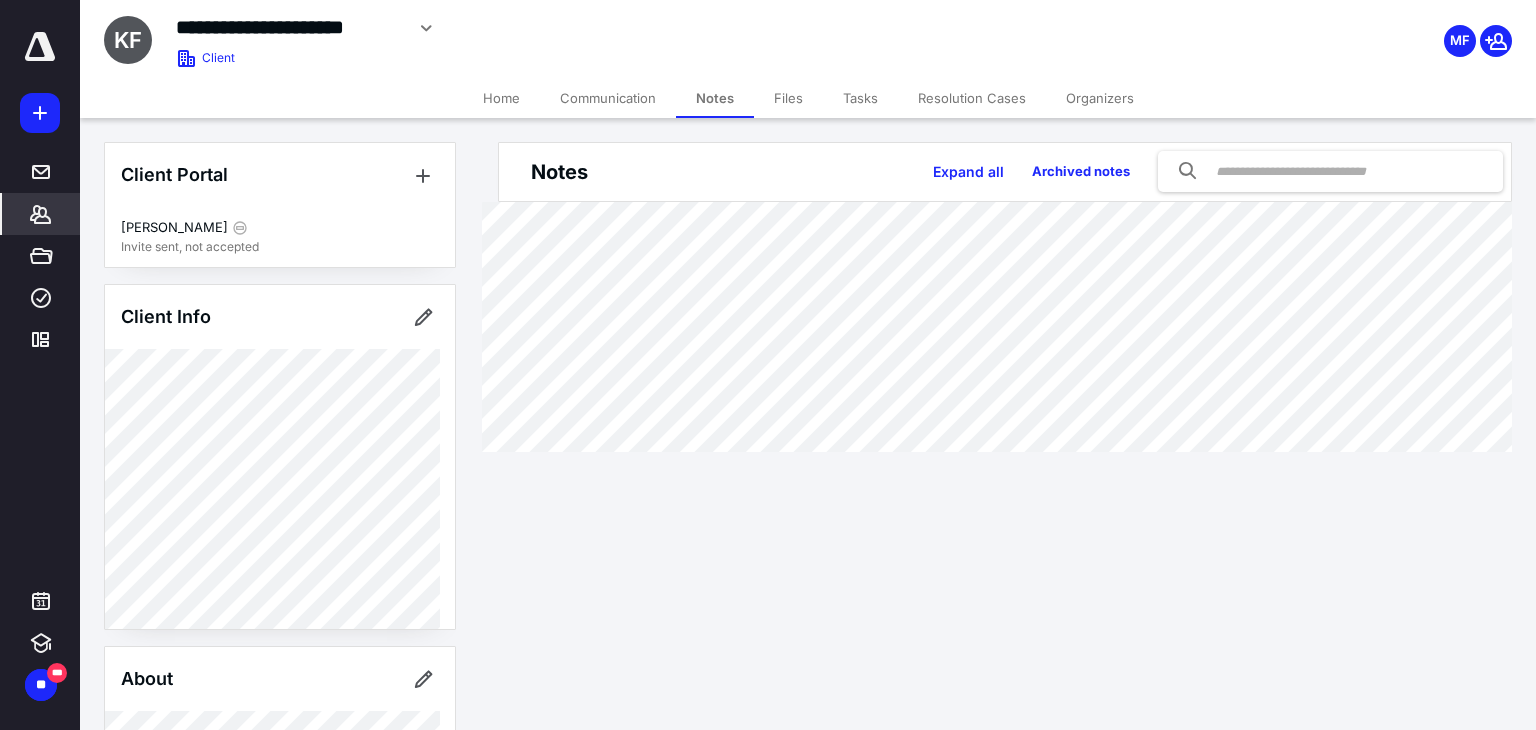 click on "Files" at bounding box center (788, 98) 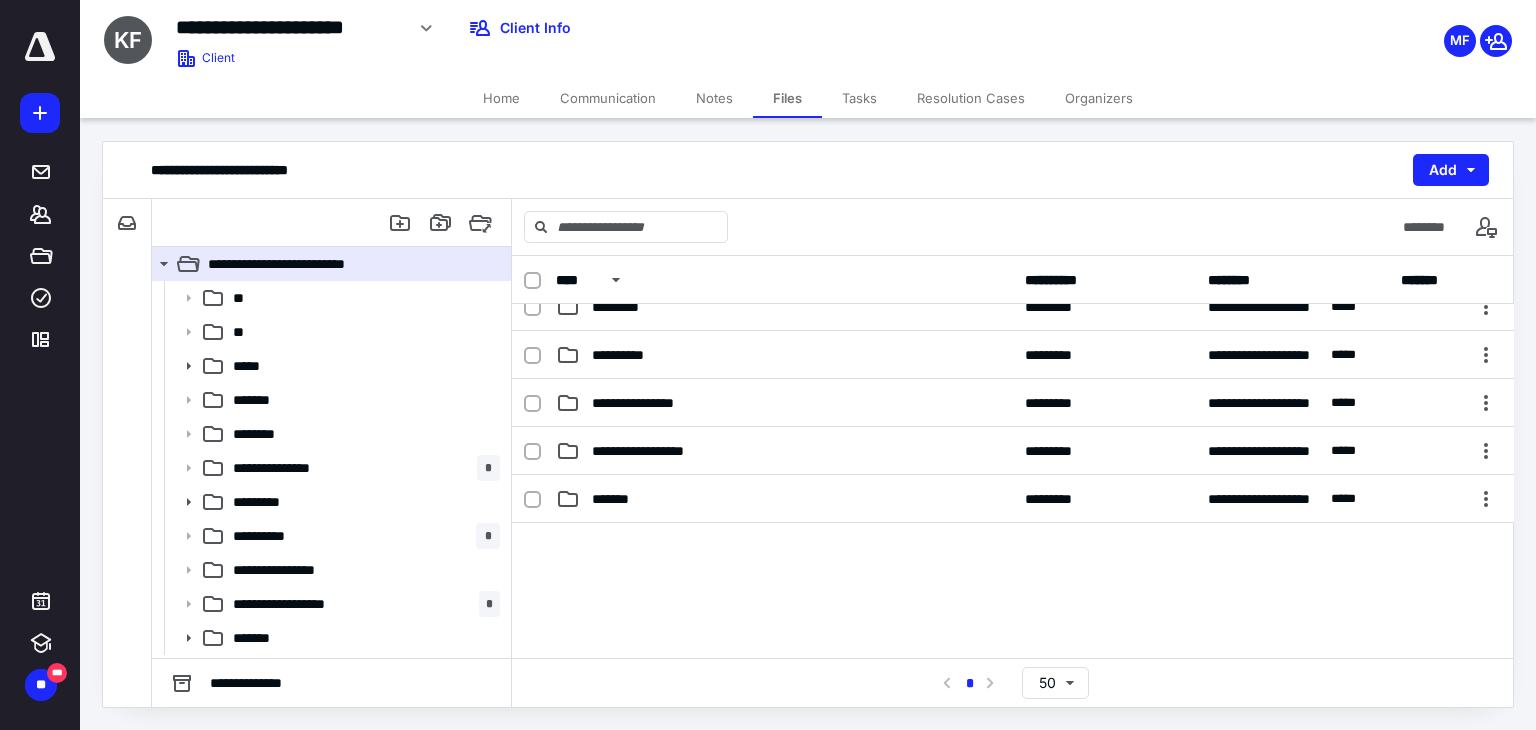 scroll, scrollTop: 300, scrollLeft: 0, axis: vertical 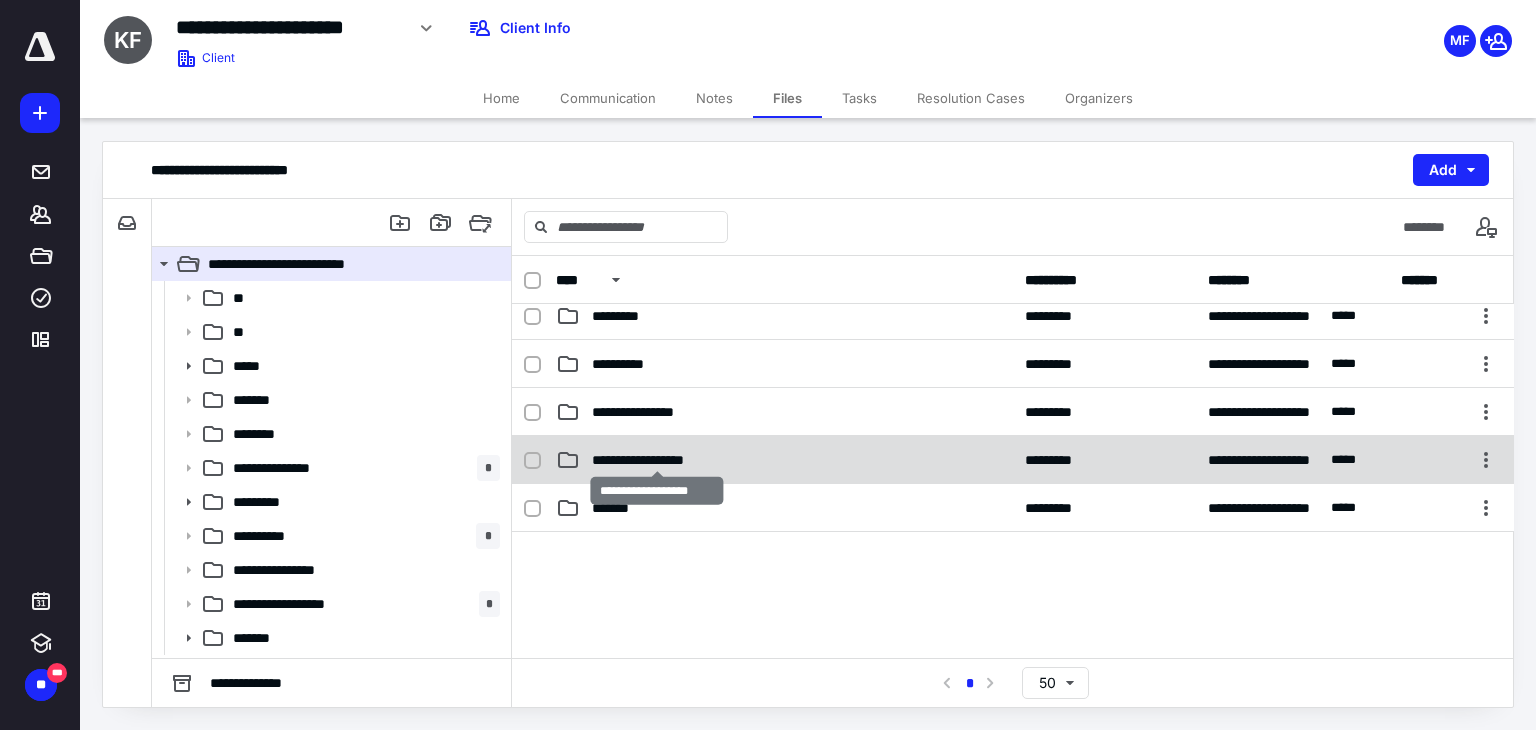 click on "**********" at bounding box center [657, 460] 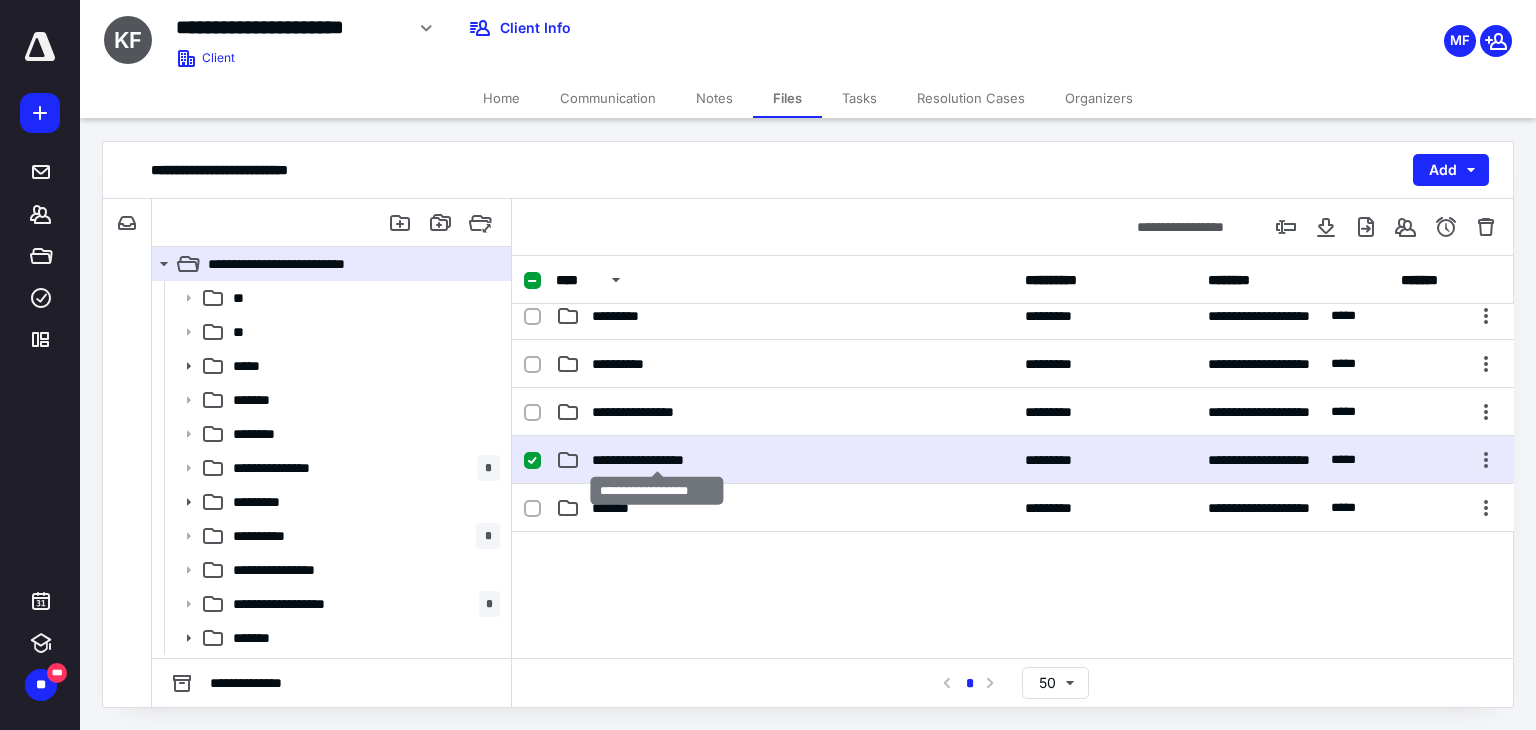 click on "**********" at bounding box center (657, 460) 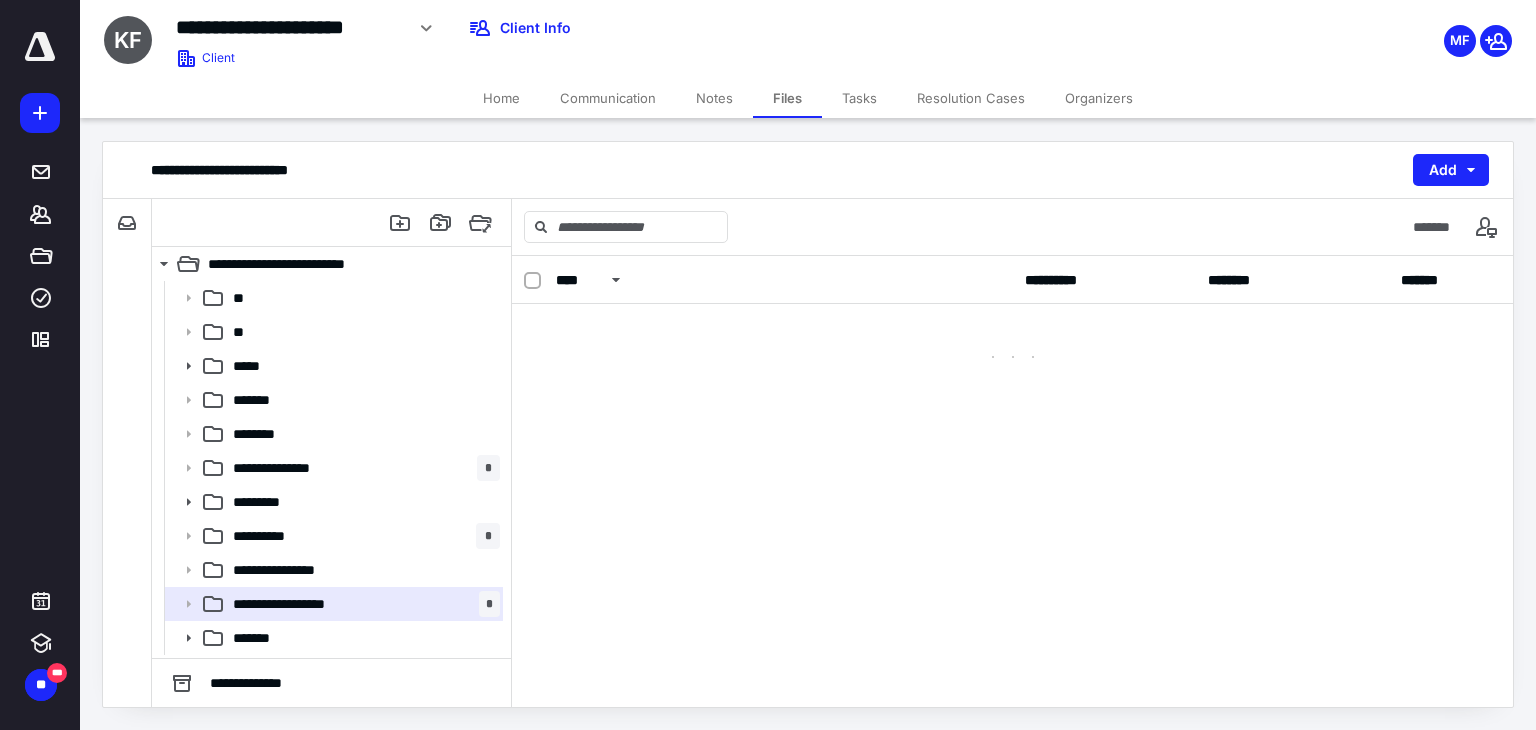 scroll, scrollTop: 0, scrollLeft: 0, axis: both 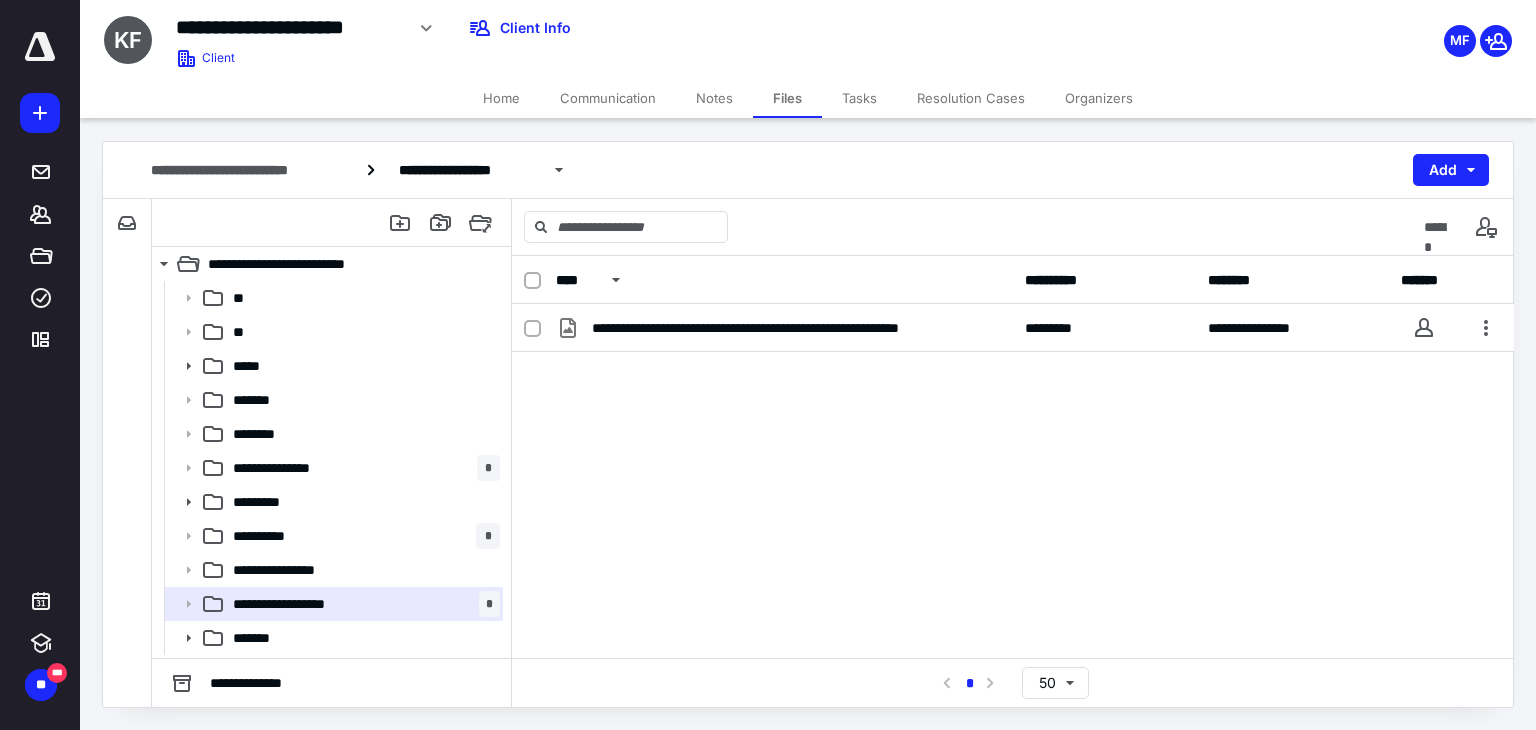 click on "Tasks" at bounding box center [859, 98] 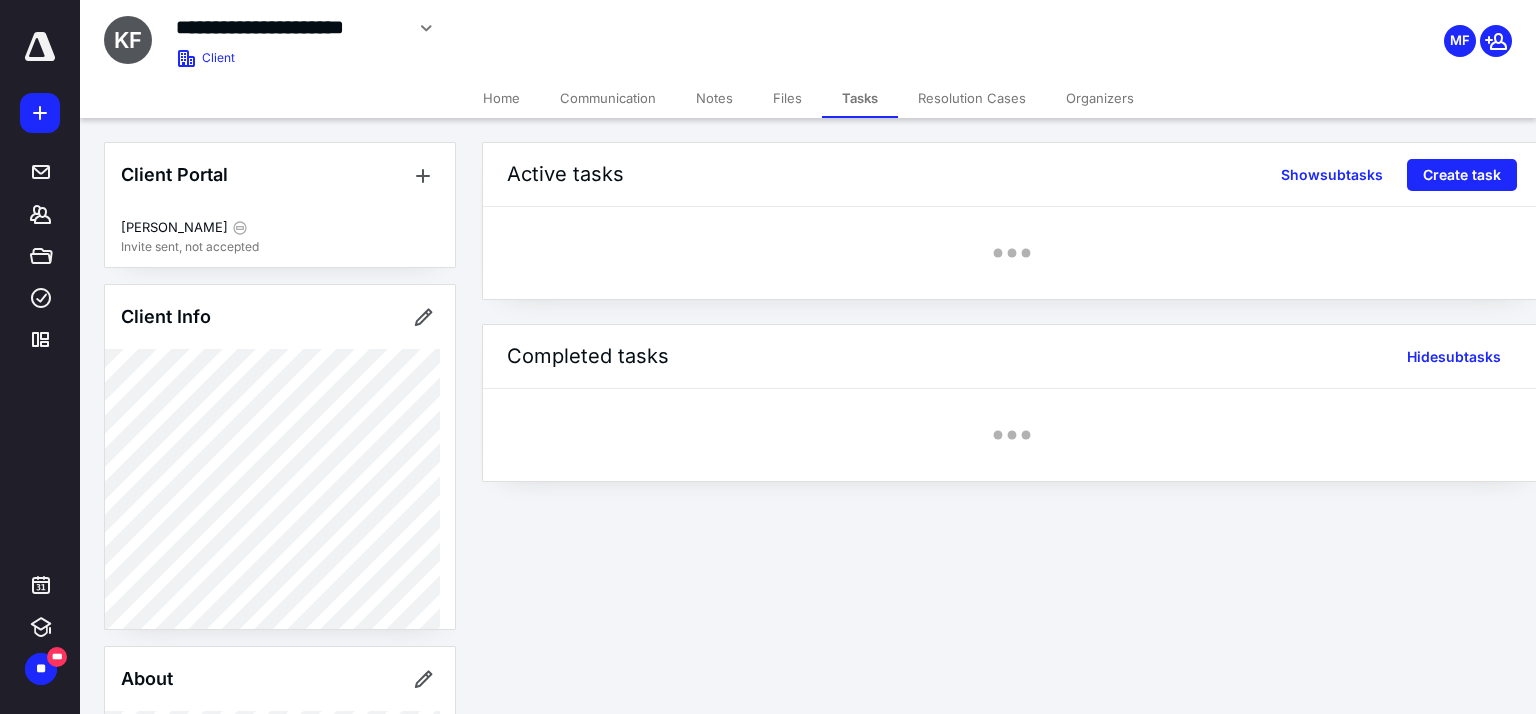 click on "Files" at bounding box center [787, 98] 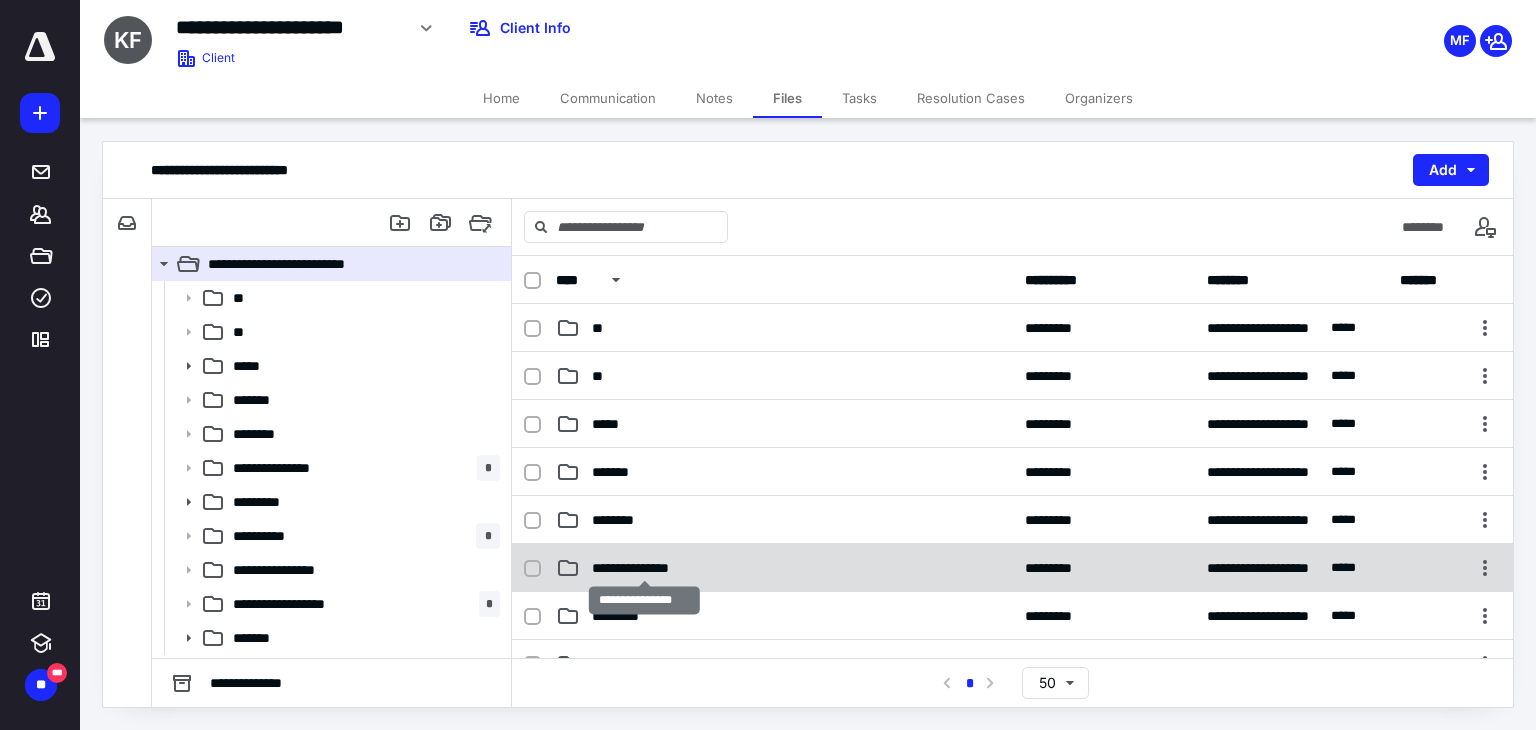 click on "**********" at bounding box center (645, 568) 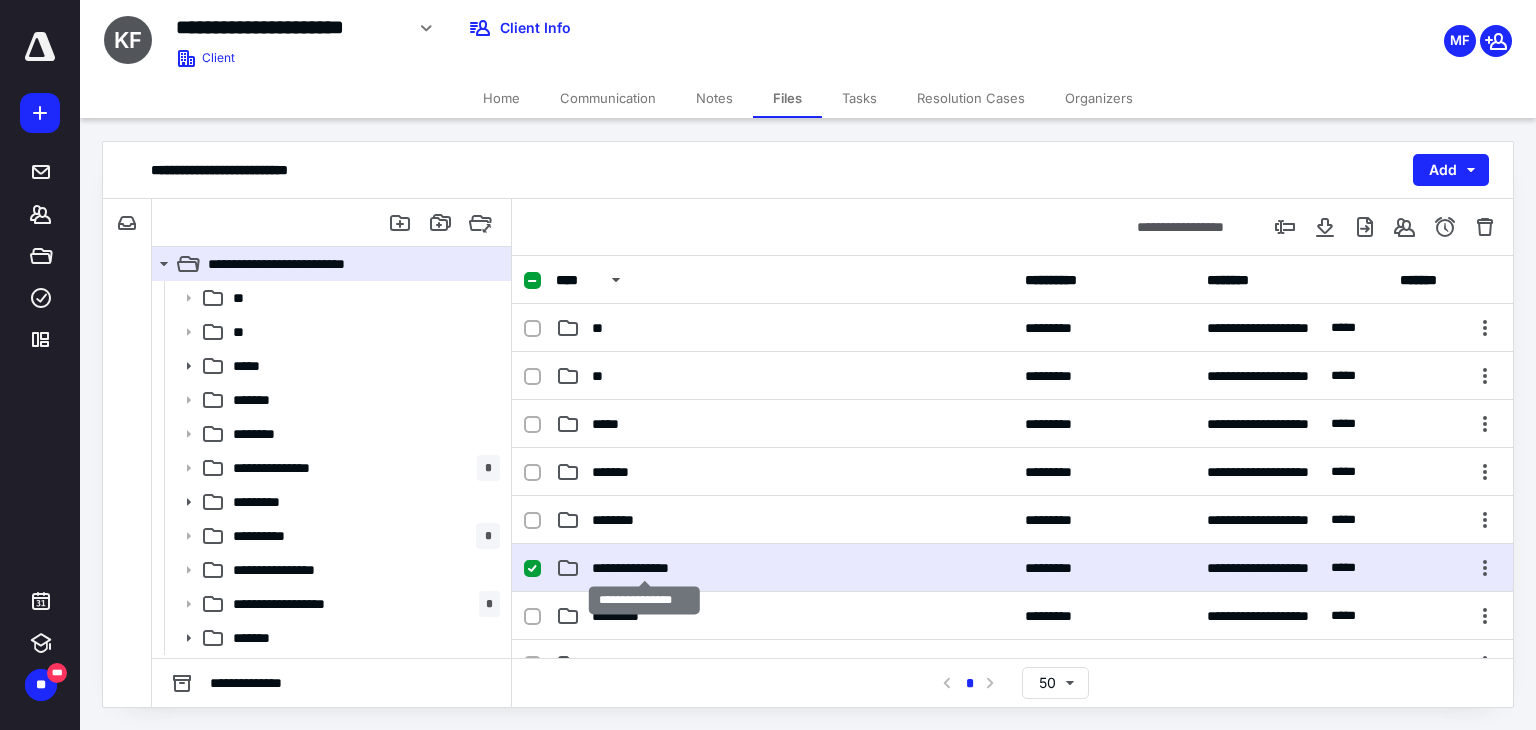 click on "**********" at bounding box center [645, 568] 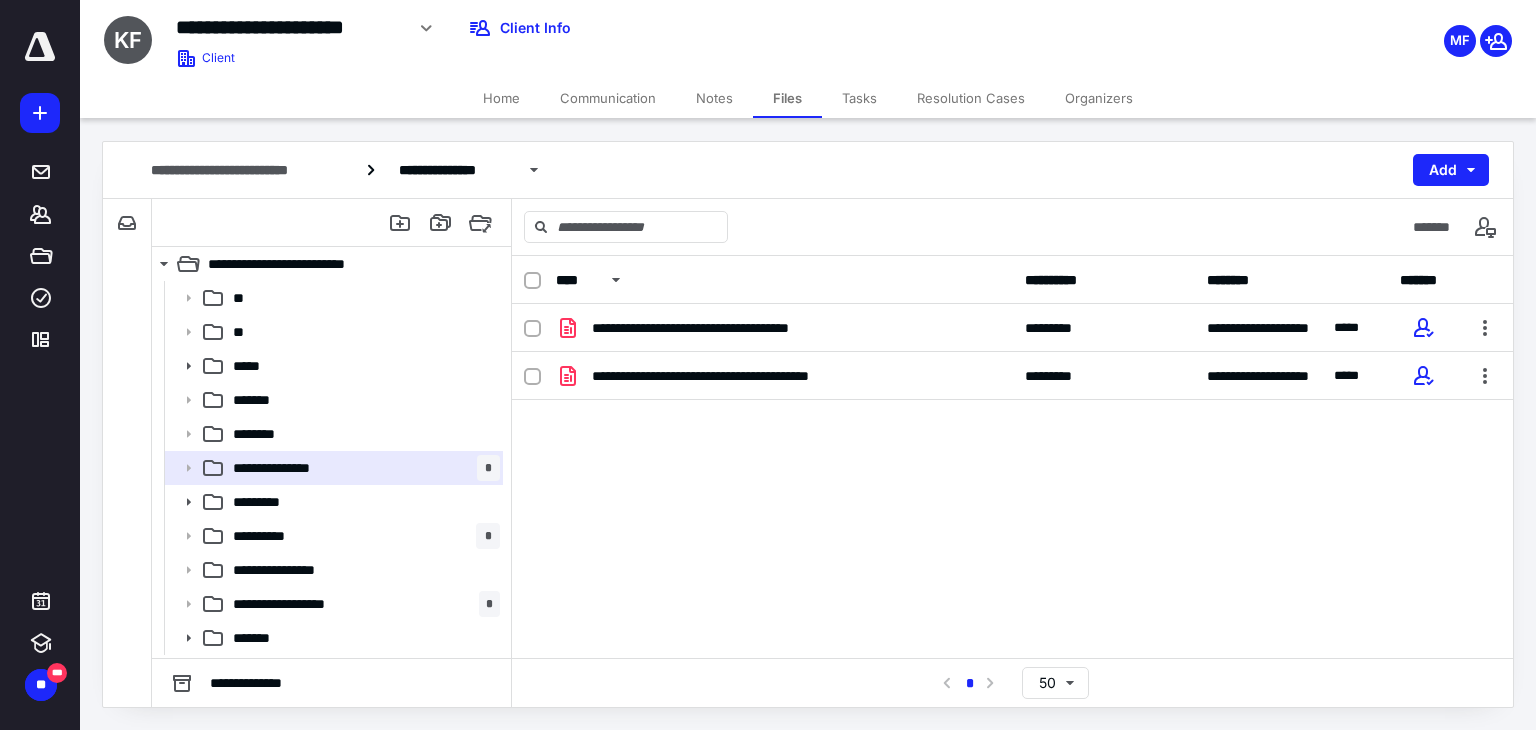 click on "**********" at bounding box center (1012, 454) 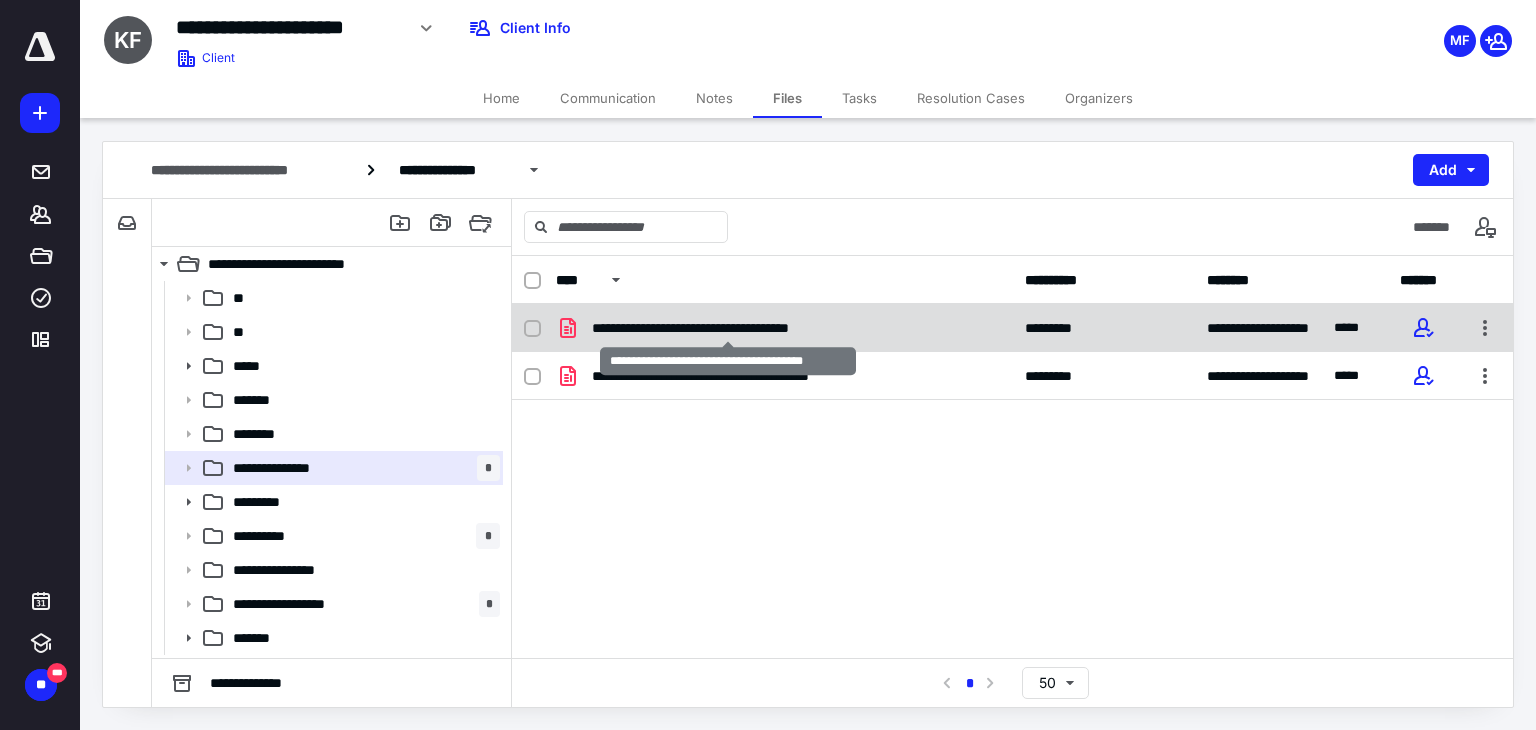 click on "**********" at bounding box center (728, 328) 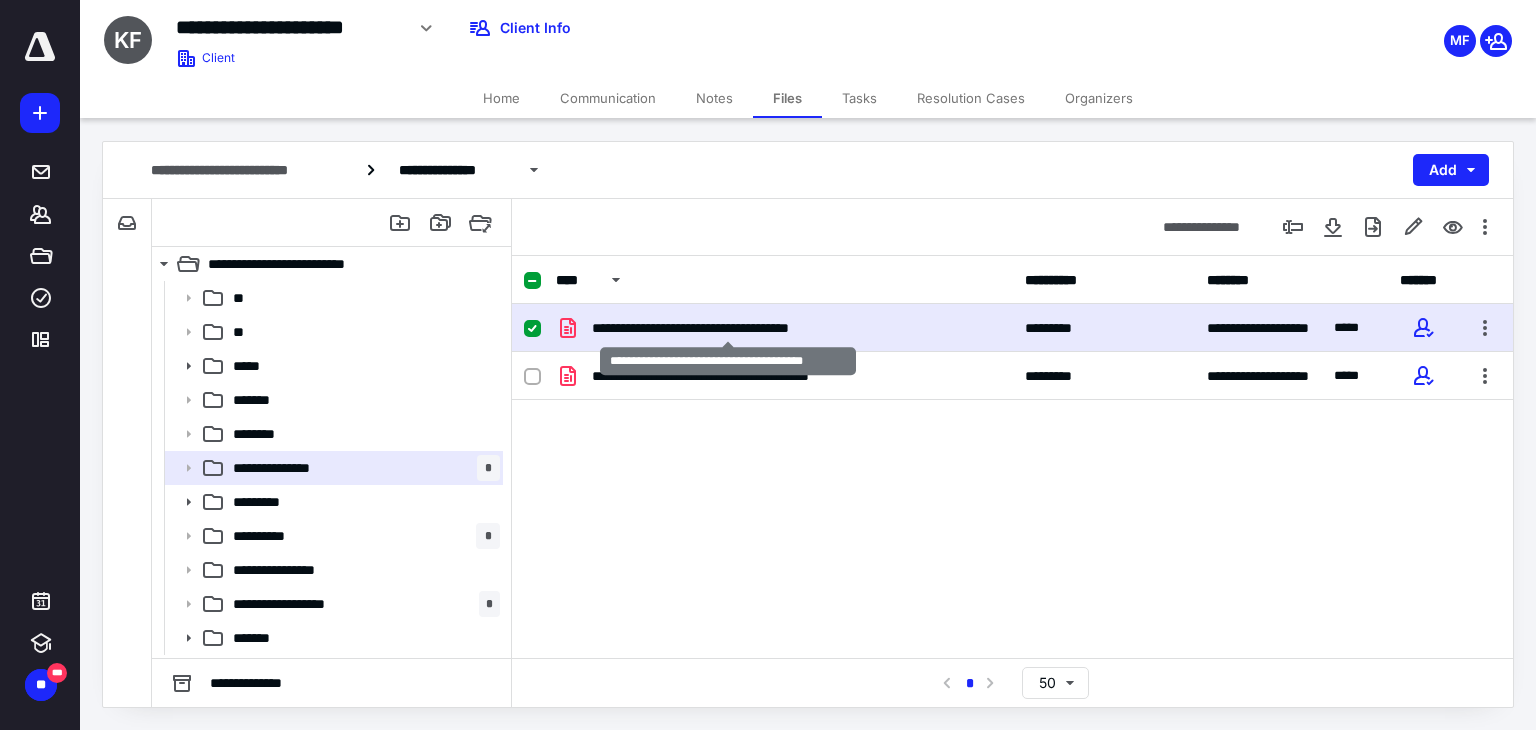 click on "**********" at bounding box center [728, 328] 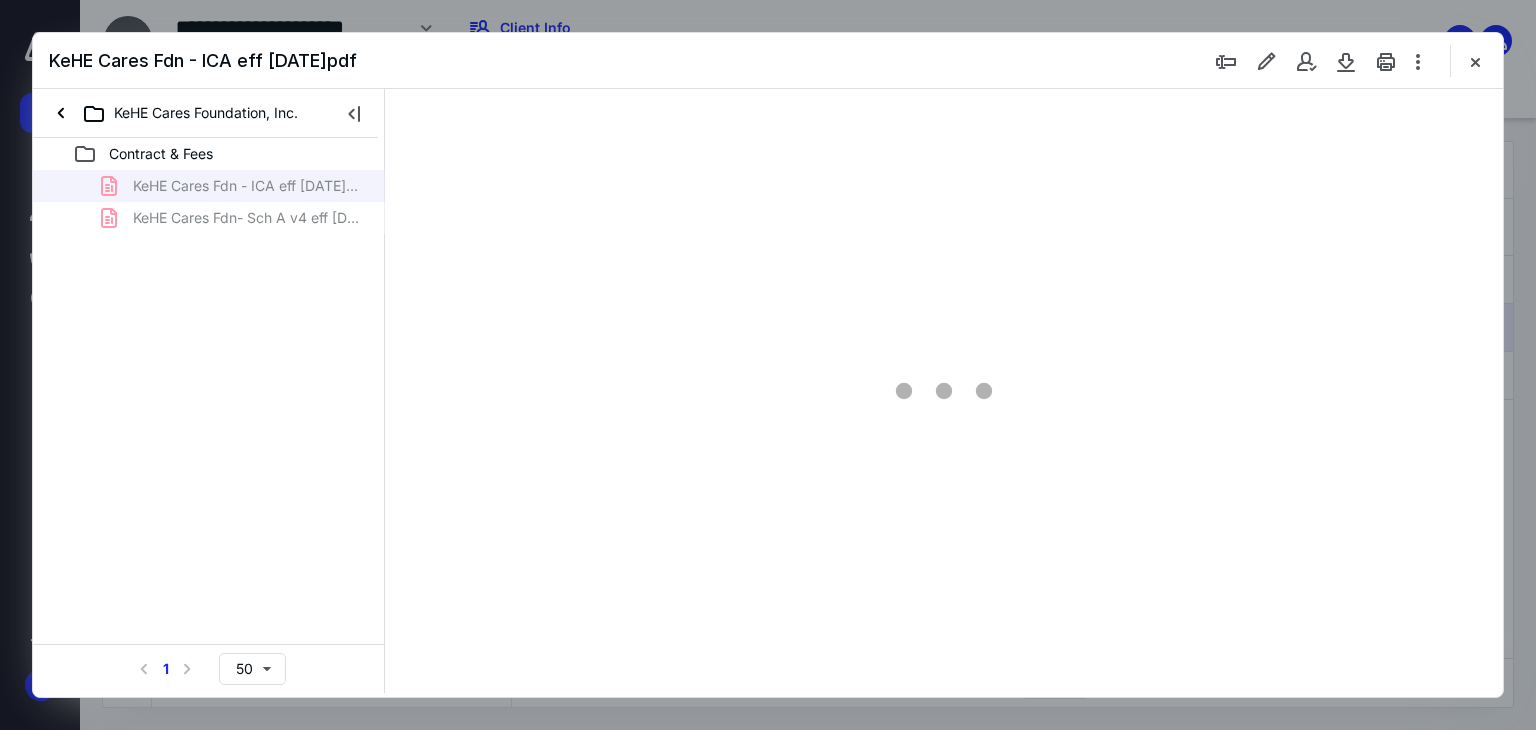 scroll, scrollTop: 0, scrollLeft: 0, axis: both 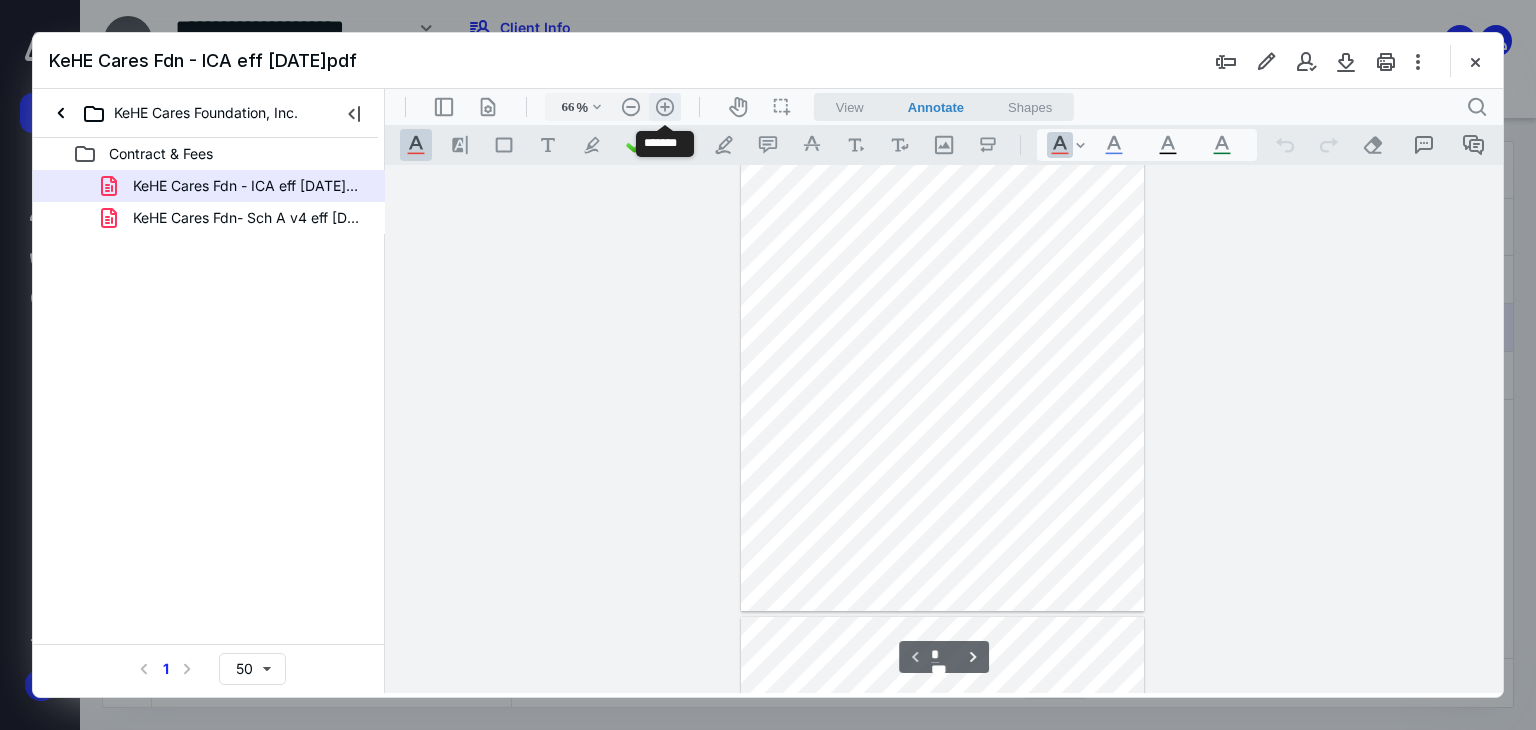 click on ".cls-1{fill:#abb0c4;} icon - header - zoom - in - line" at bounding box center [665, 107] 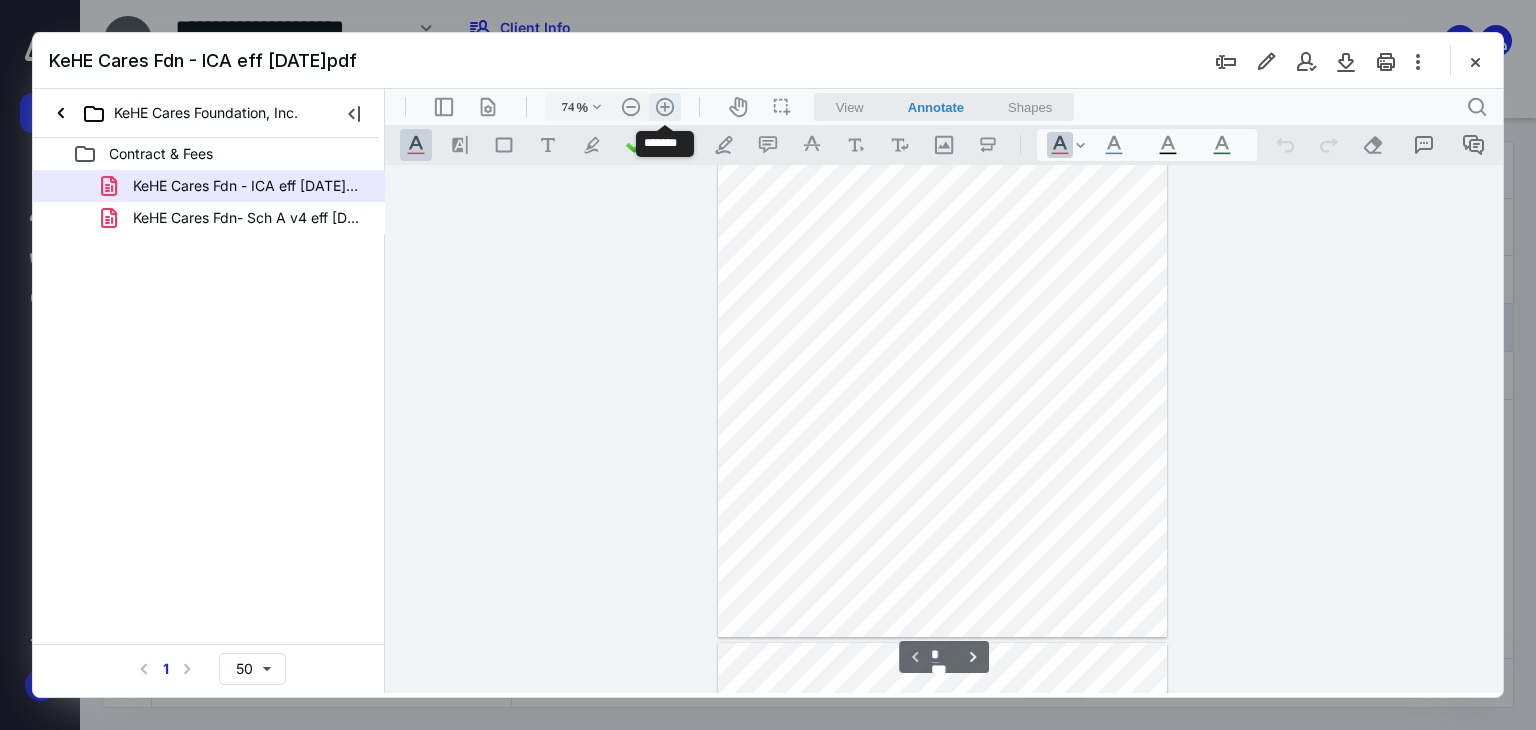 click on ".cls-1{fill:#abb0c4;} icon - header - zoom - in - line" at bounding box center [665, 107] 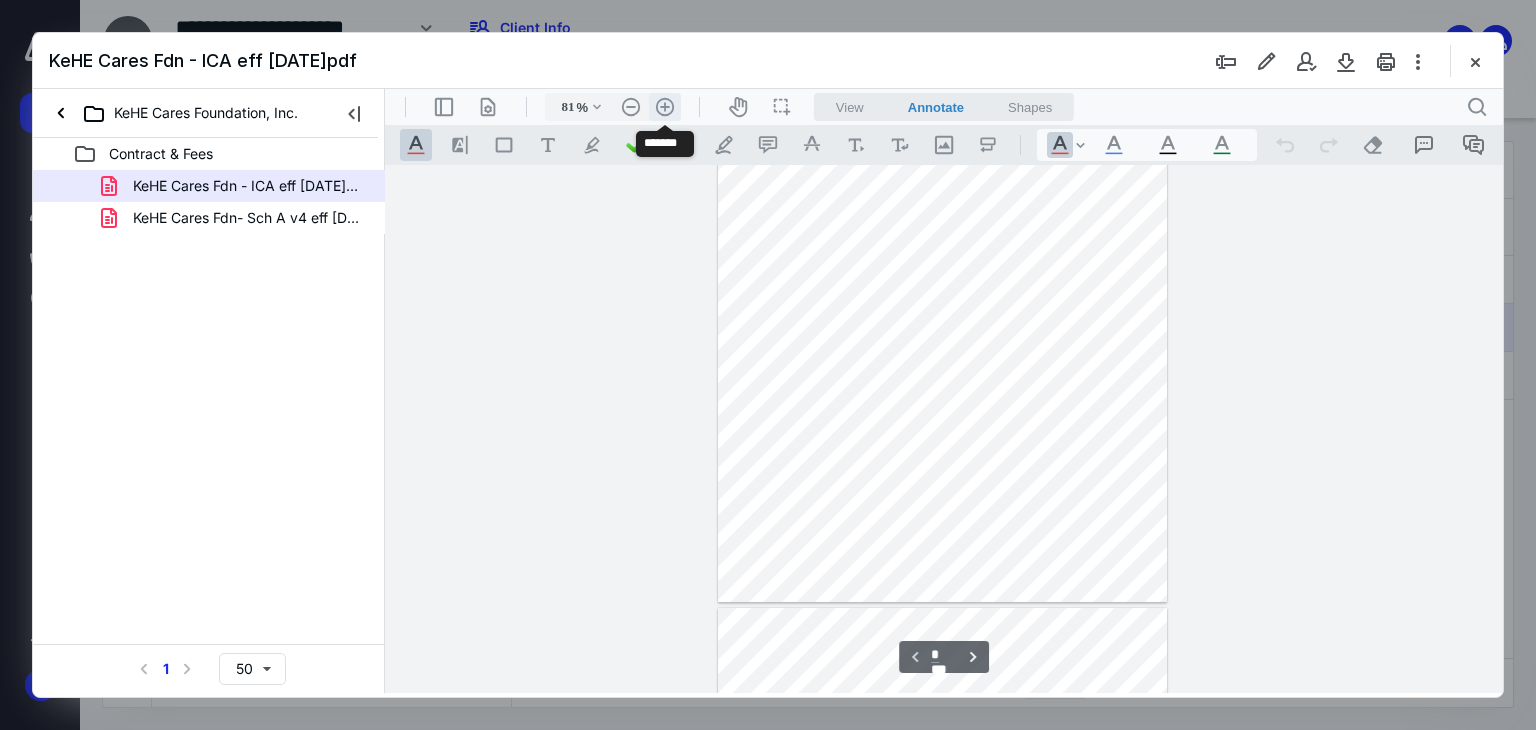 click on ".cls-1{fill:#abb0c4;} icon - header - zoom - in - line" at bounding box center (665, 107) 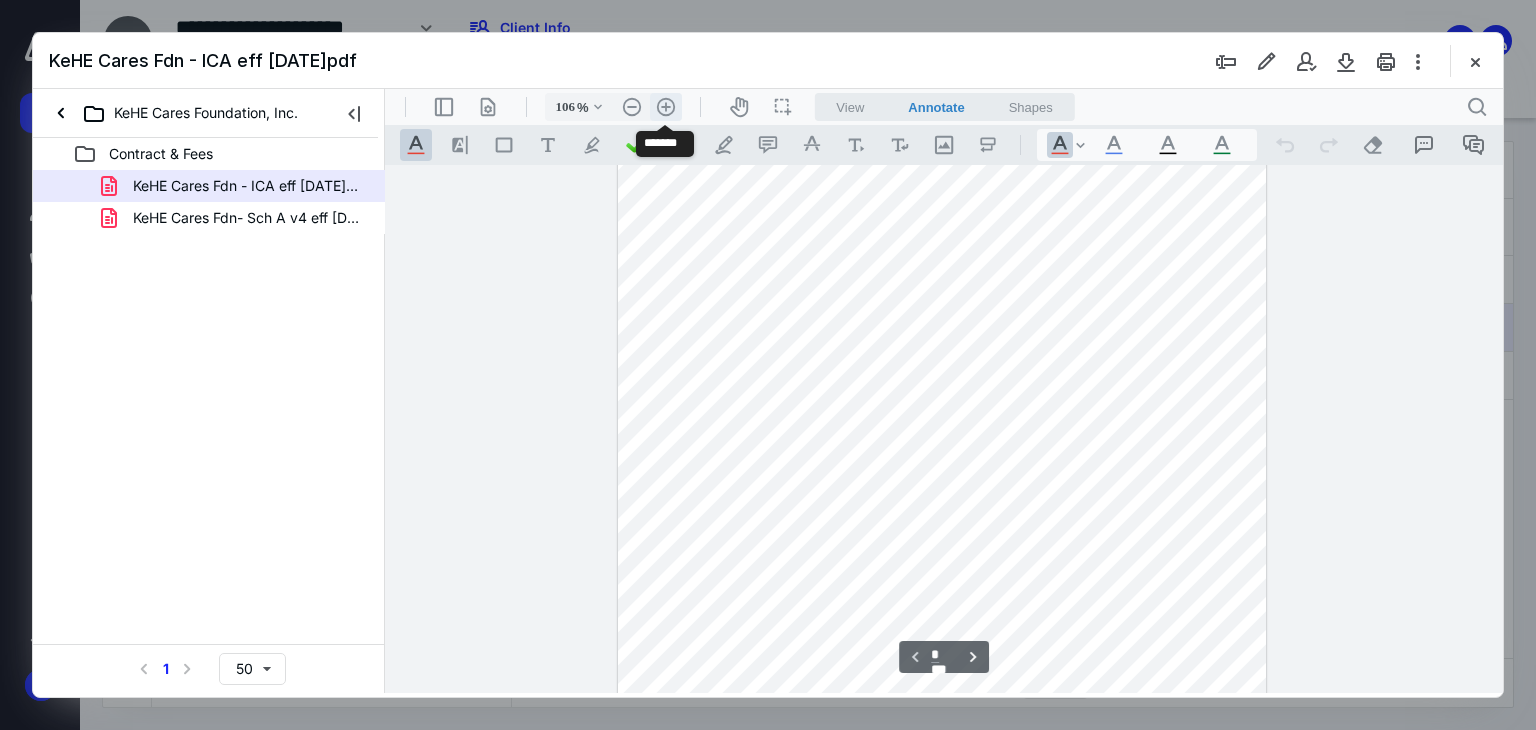 click on ".cls-1{fill:#abb0c4;} icon - header - zoom - in - line" at bounding box center (666, 107) 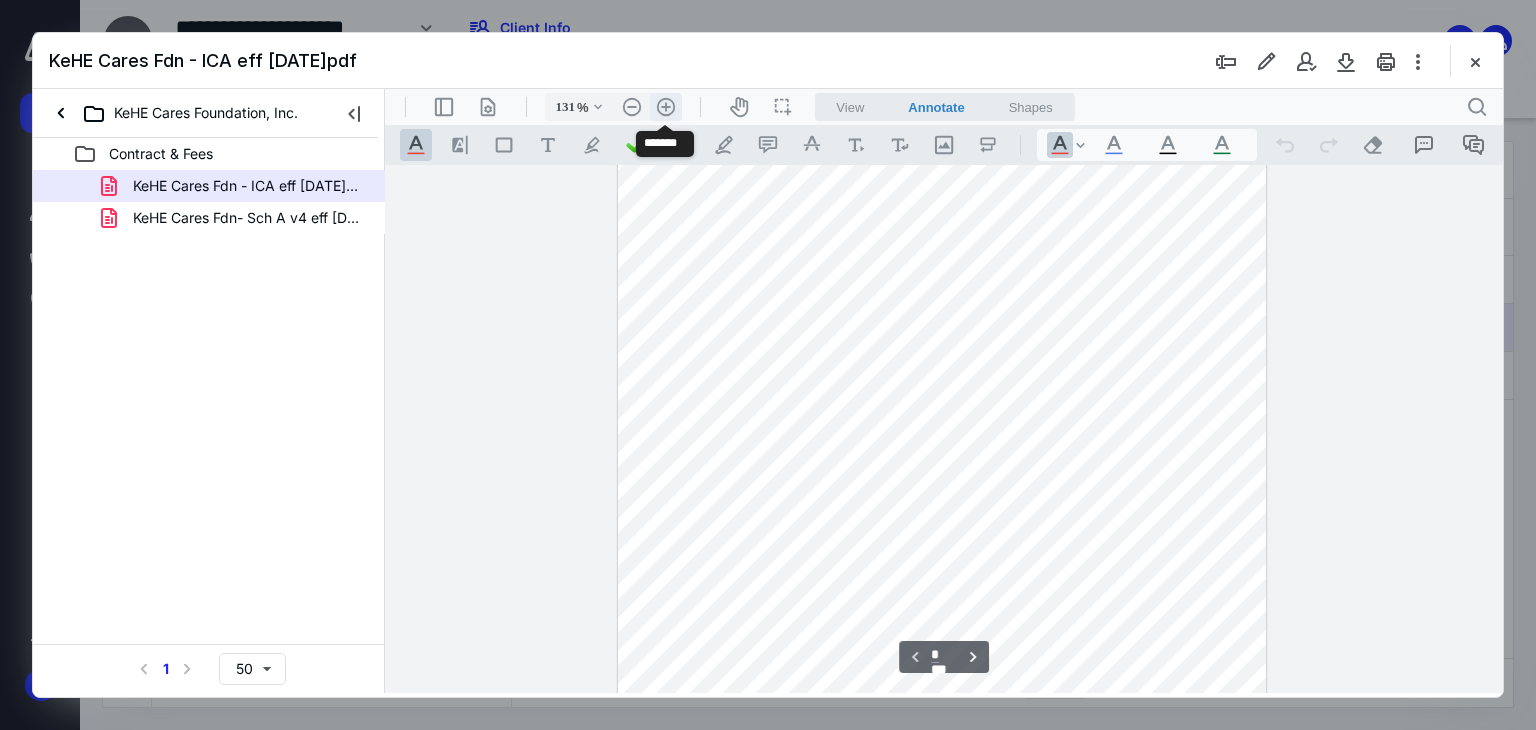 scroll, scrollTop: 378, scrollLeft: 0, axis: vertical 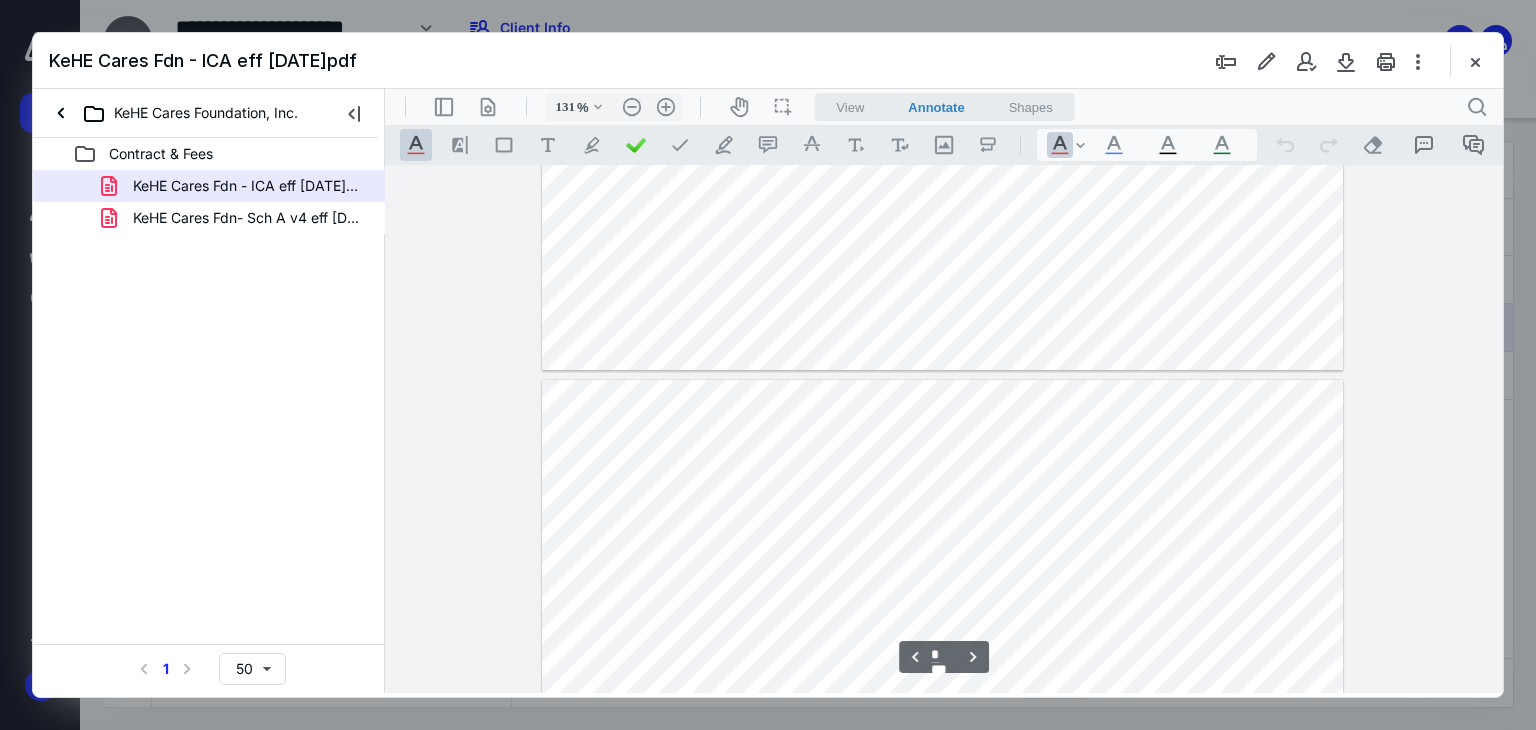 type on "*" 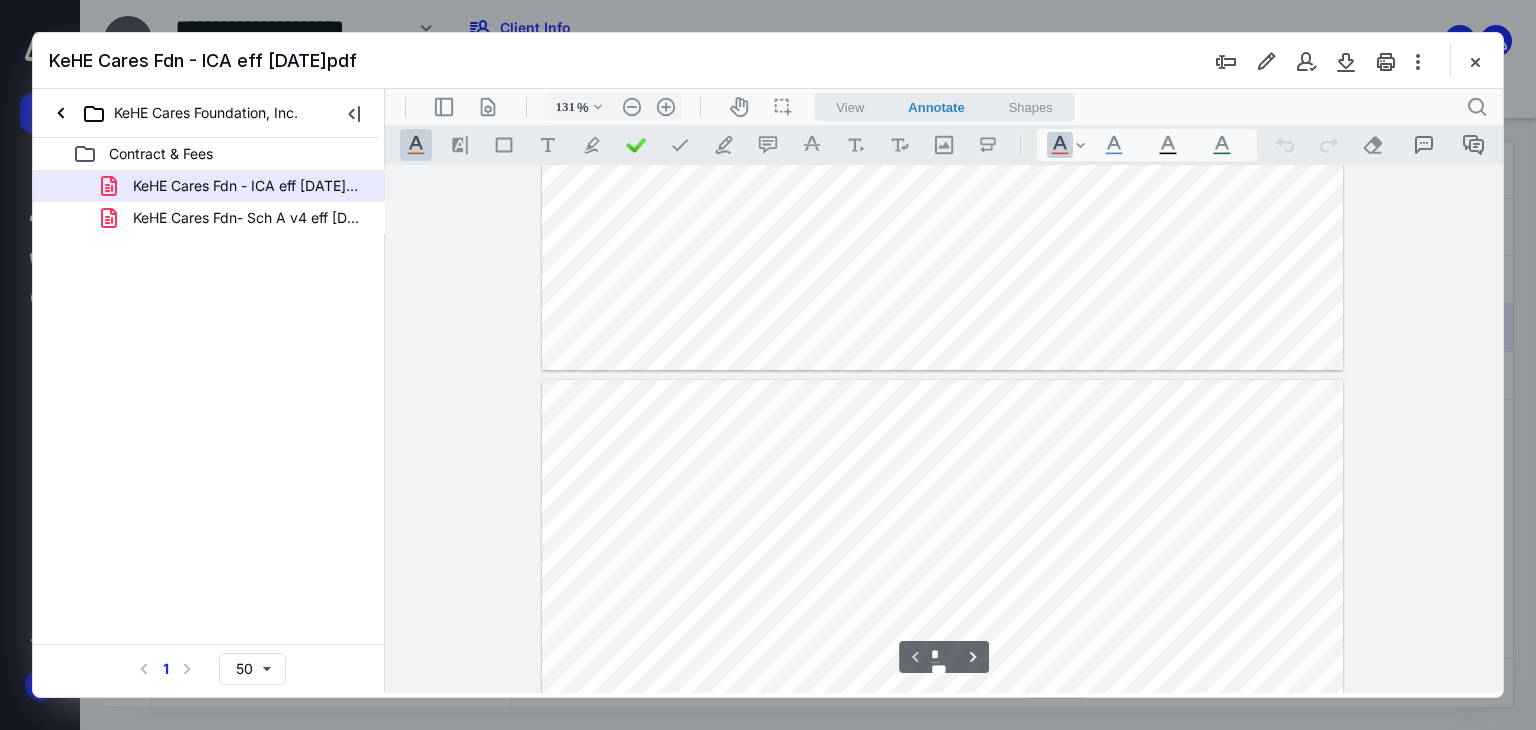 scroll, scrollTop: 0, scrollLeft: 0, axis: both 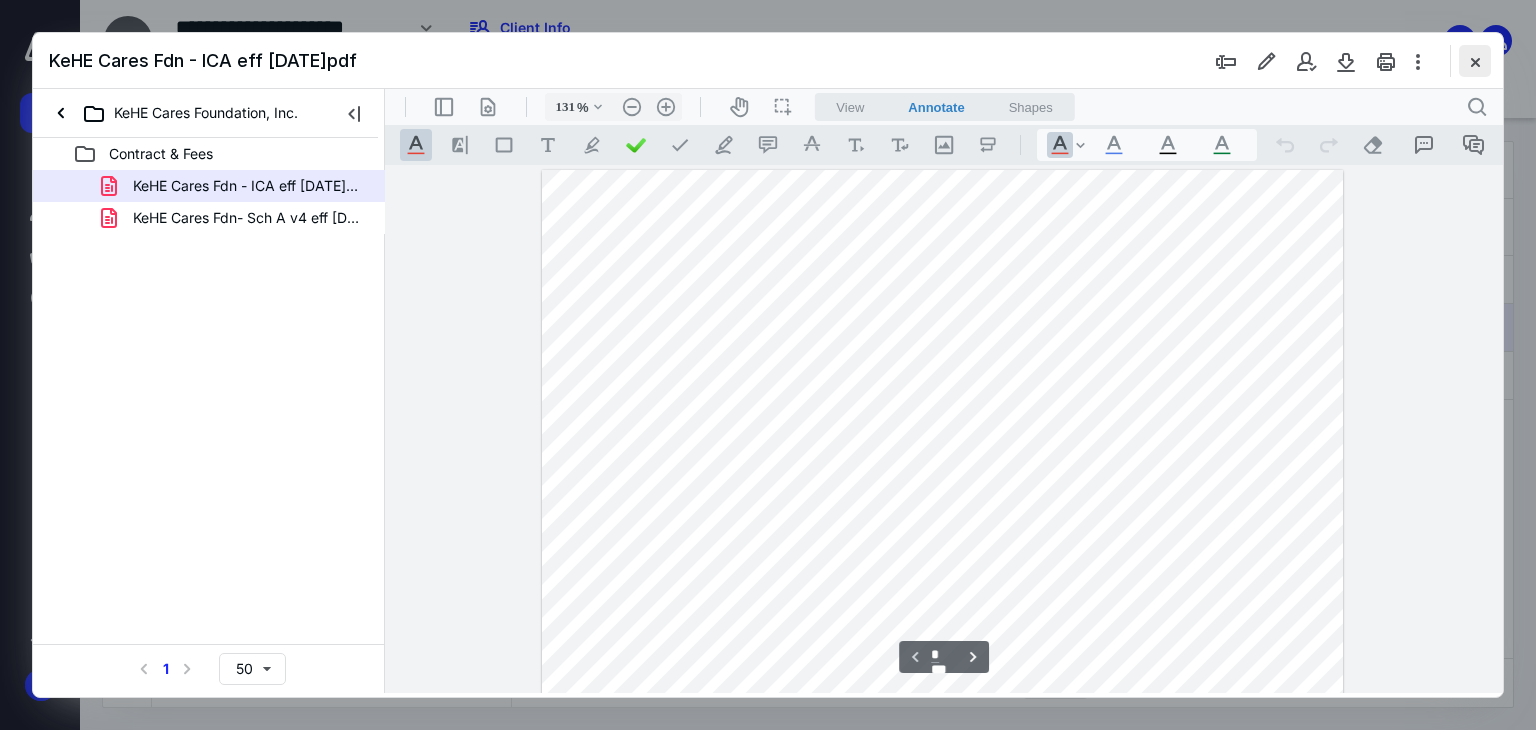 click at bounding box center [1475, 61] 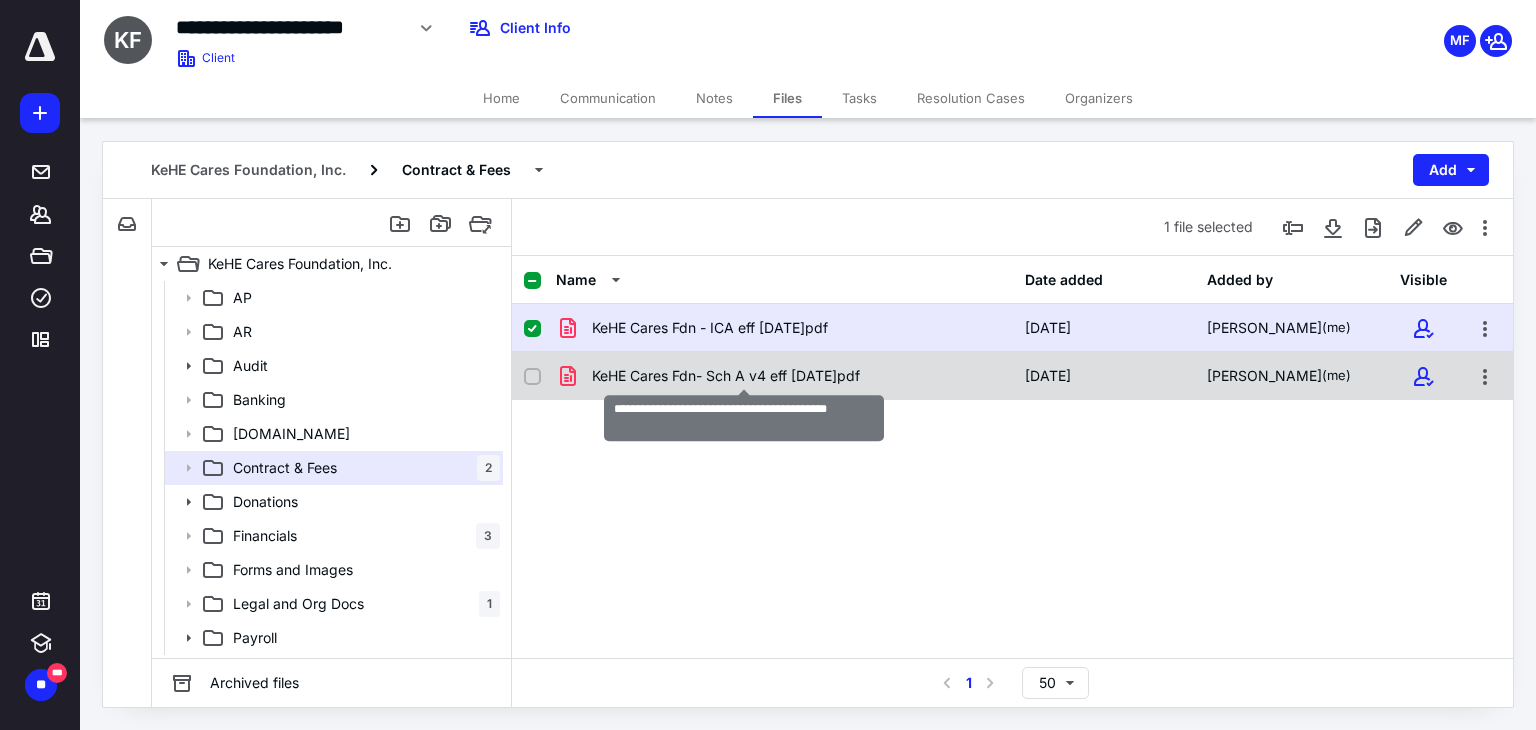 click on "KeHE Cares Fdn- Sch A v4 eff [DATE]pdf" at bounding box center [726, 376] 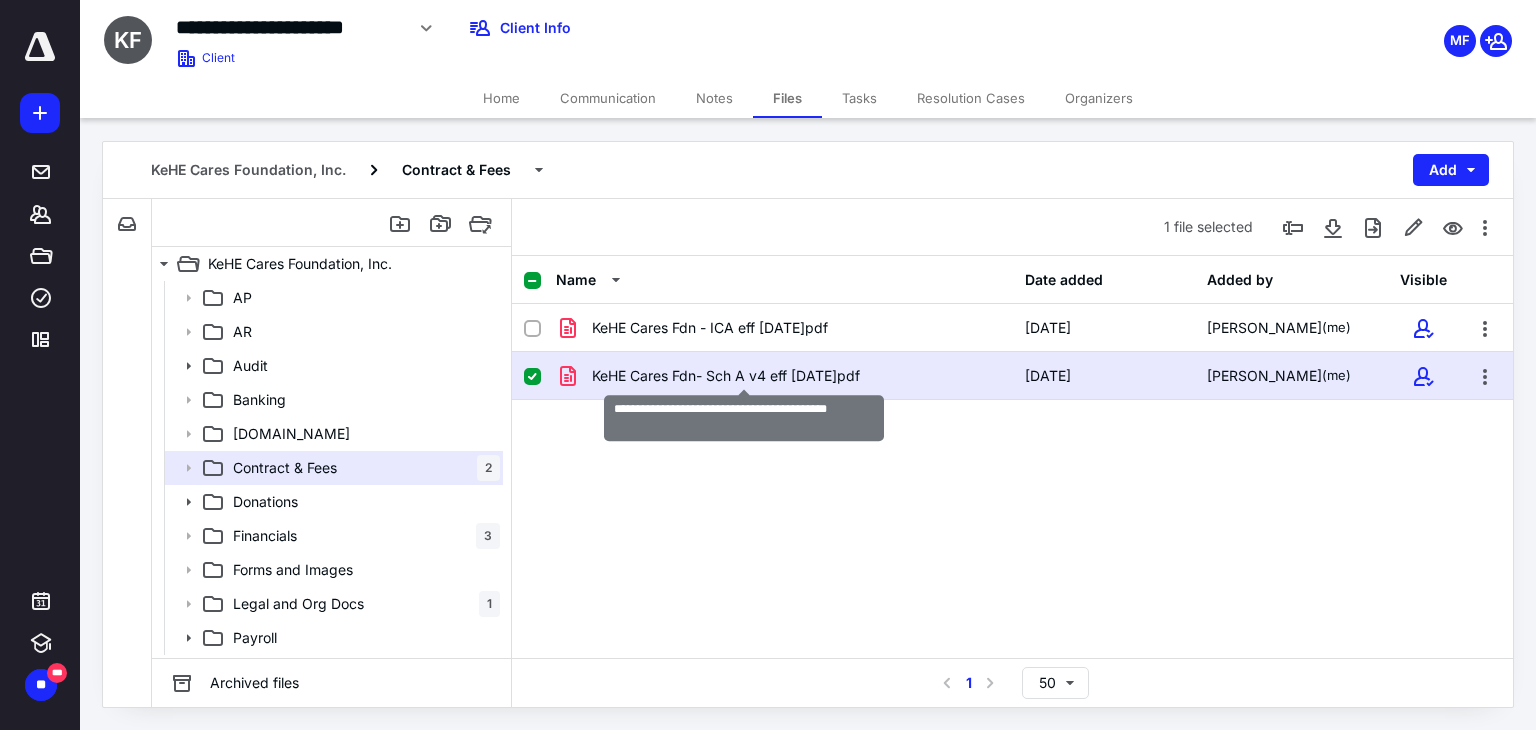 click on "KeHE Cares Fdn- Sch A v4 eff [DATE]pdf" at bounding box center [726, 376] 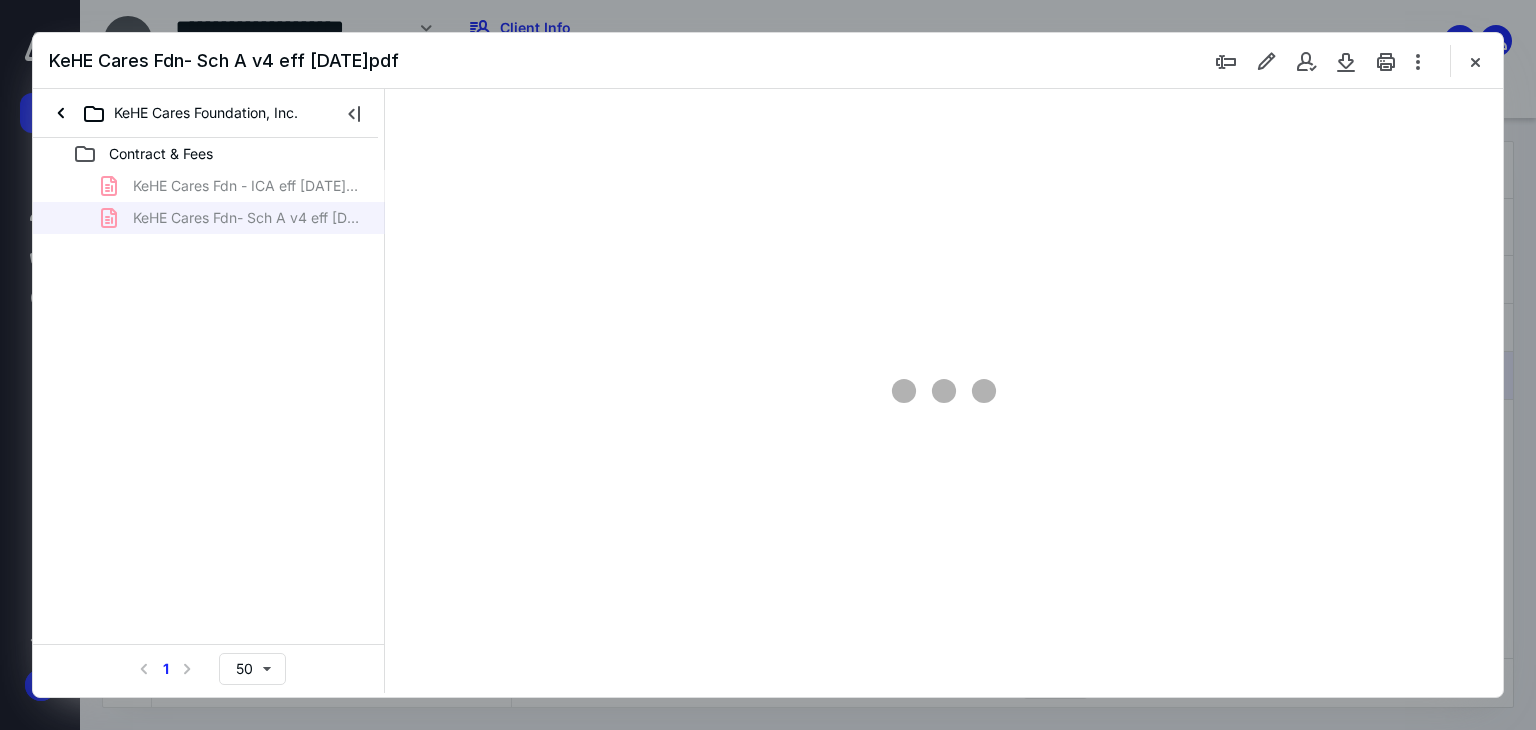 scroll, scrollTop: 0, scrollLeft: 0, axis: both 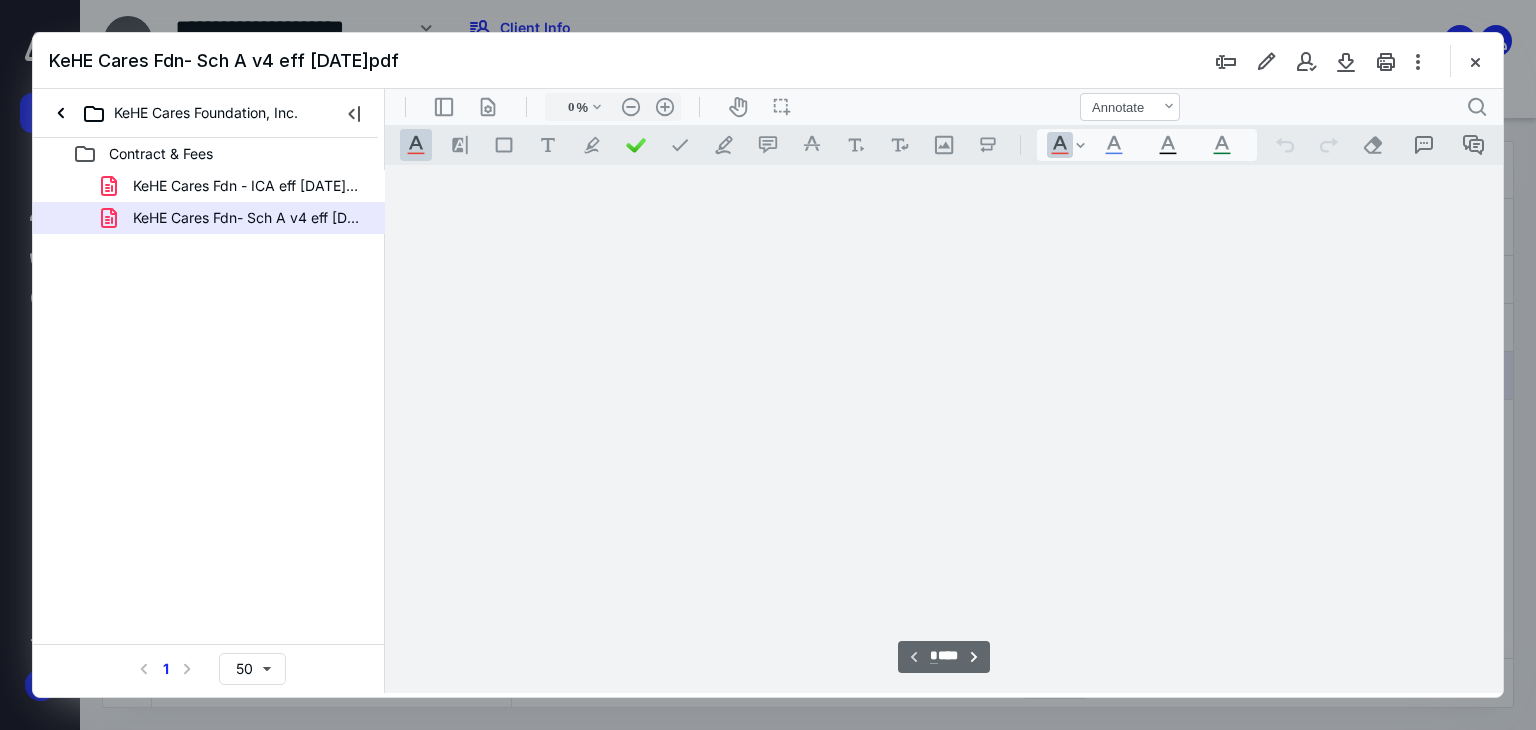 type on "66" 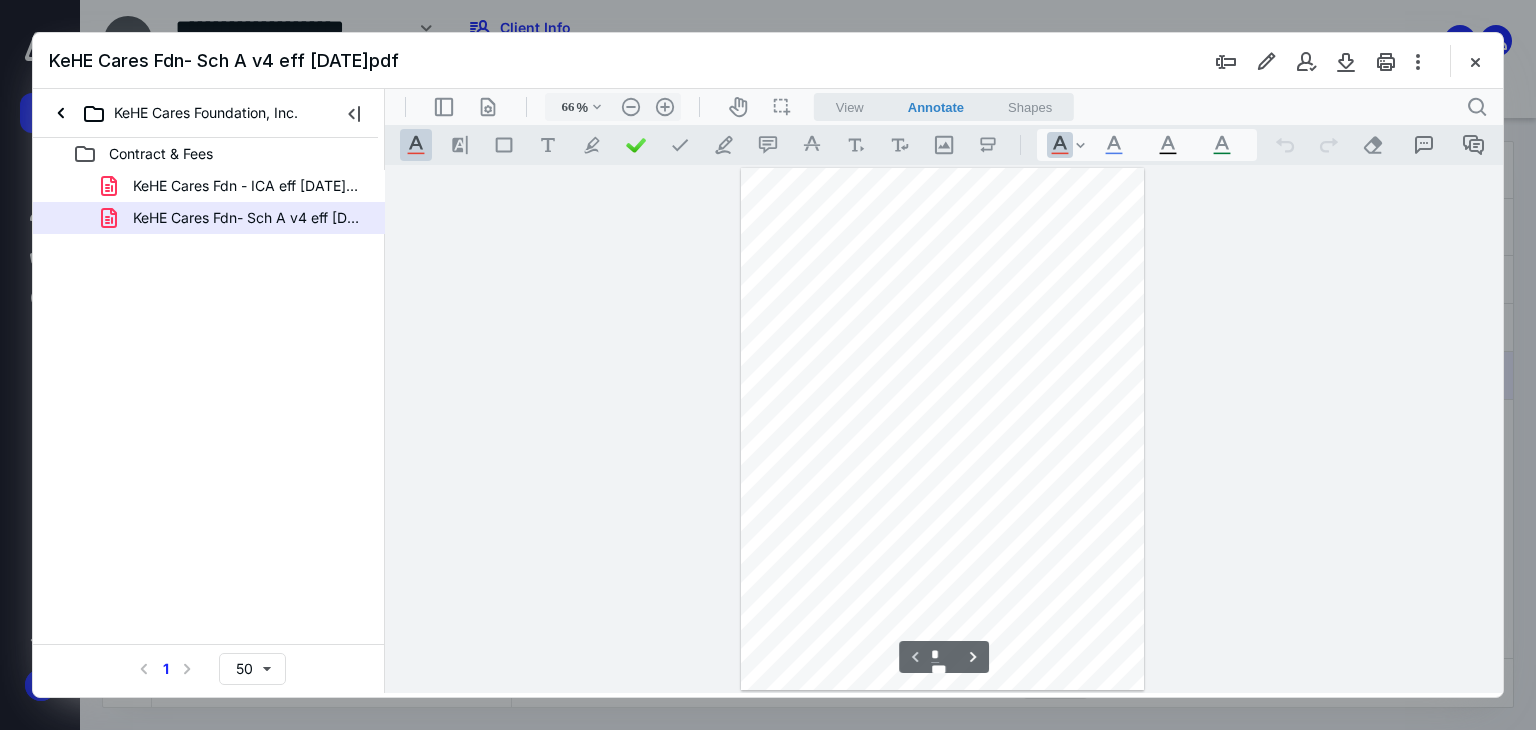 scroll, scrollTop: 79, scrollLeft: 0, axis: vertical 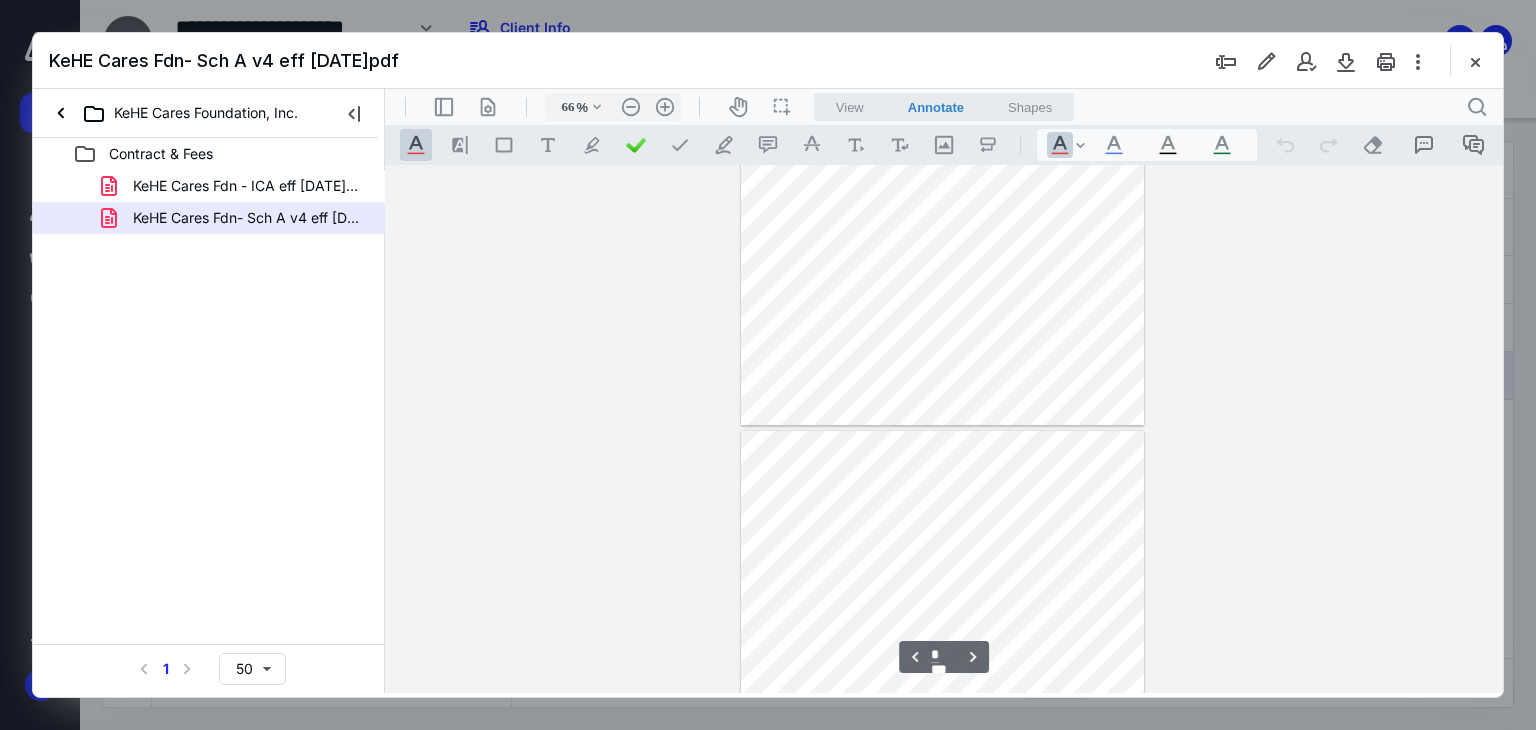type on "*" 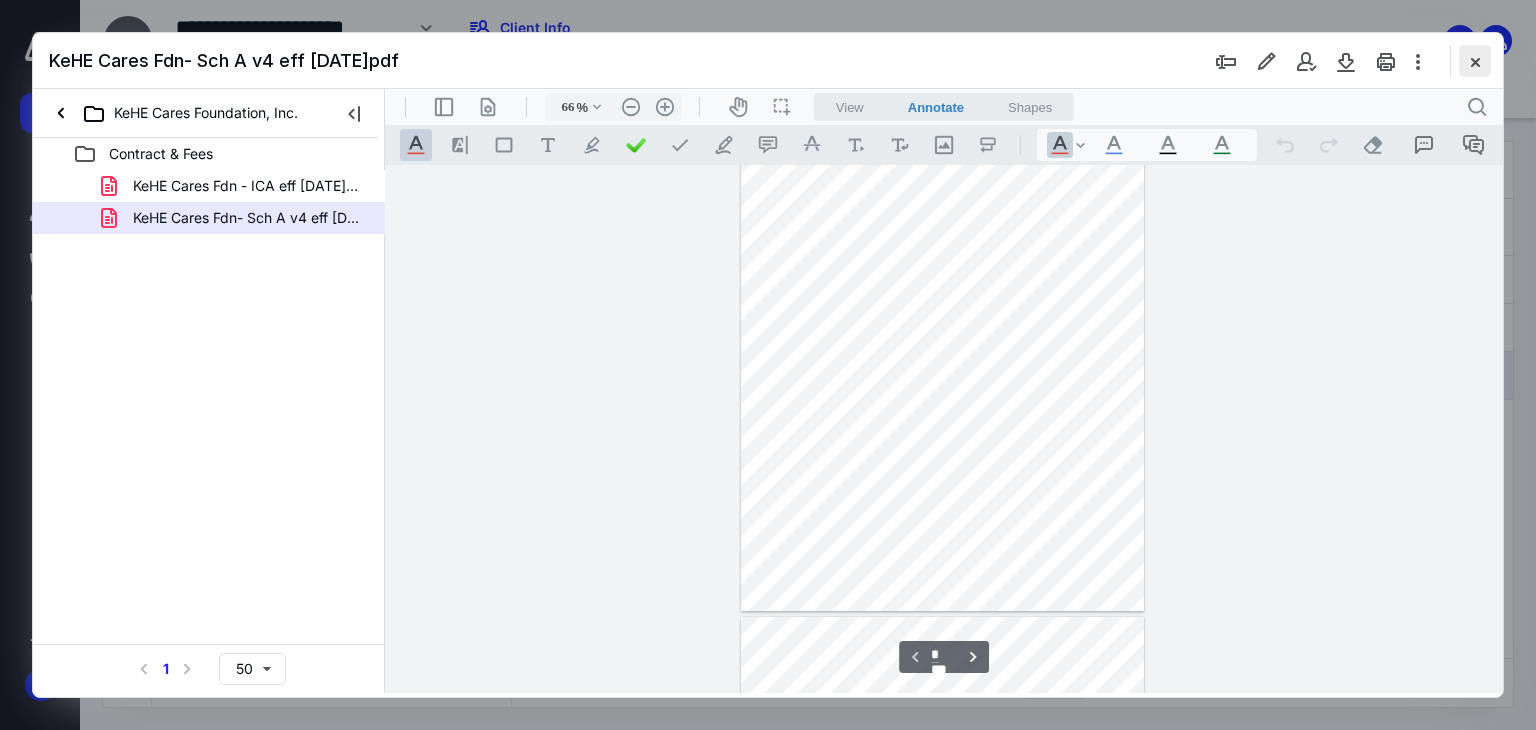 click at bounding box center (1475, 61) 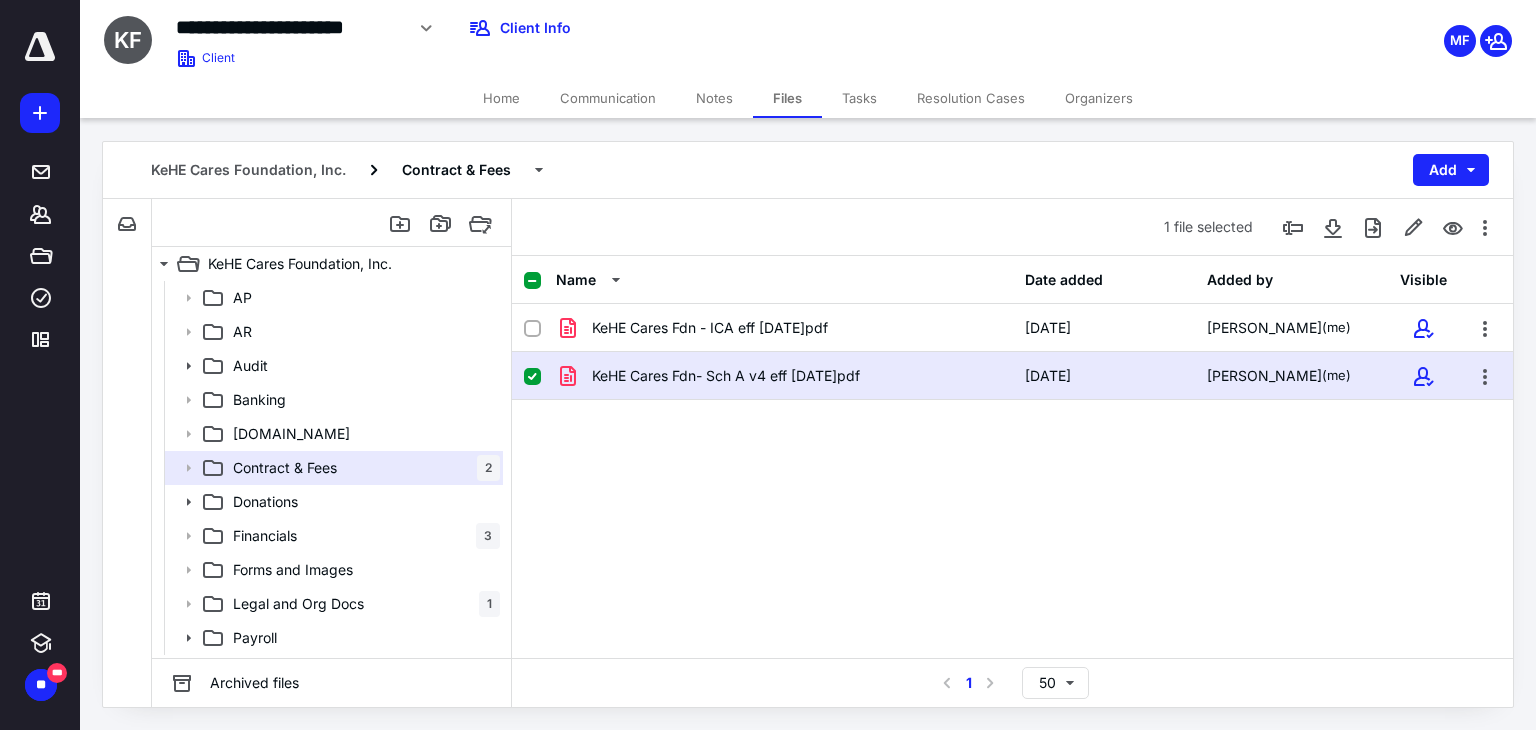click 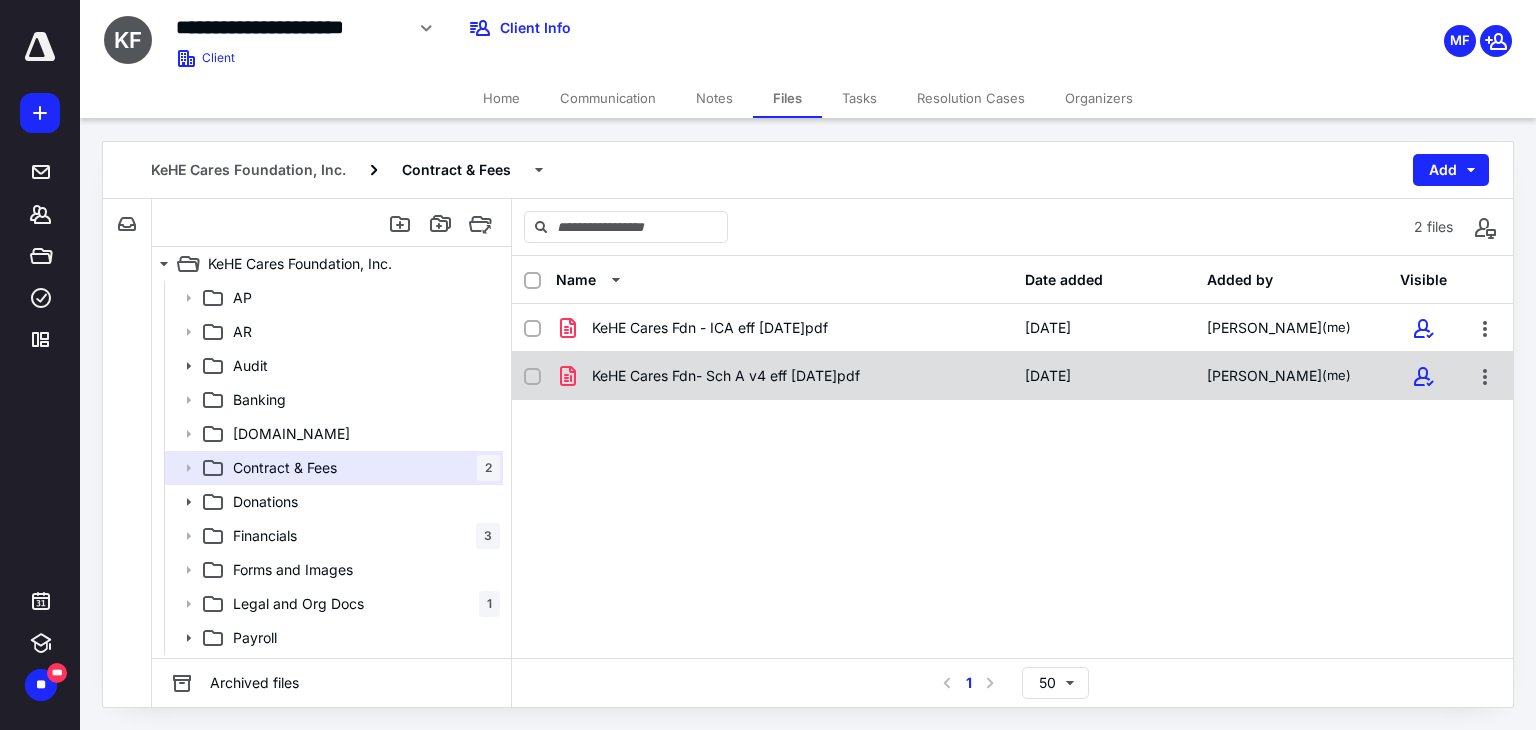 click 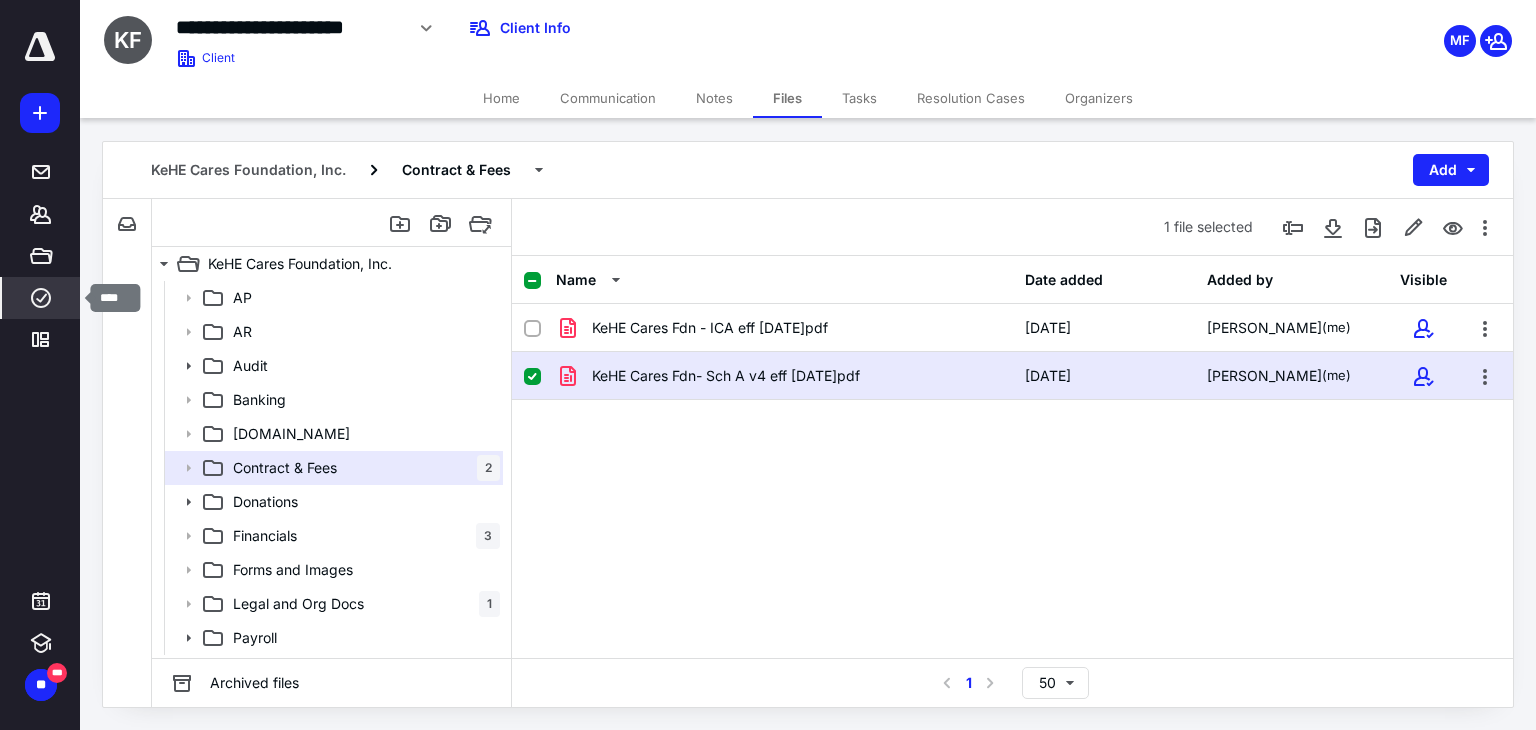 click 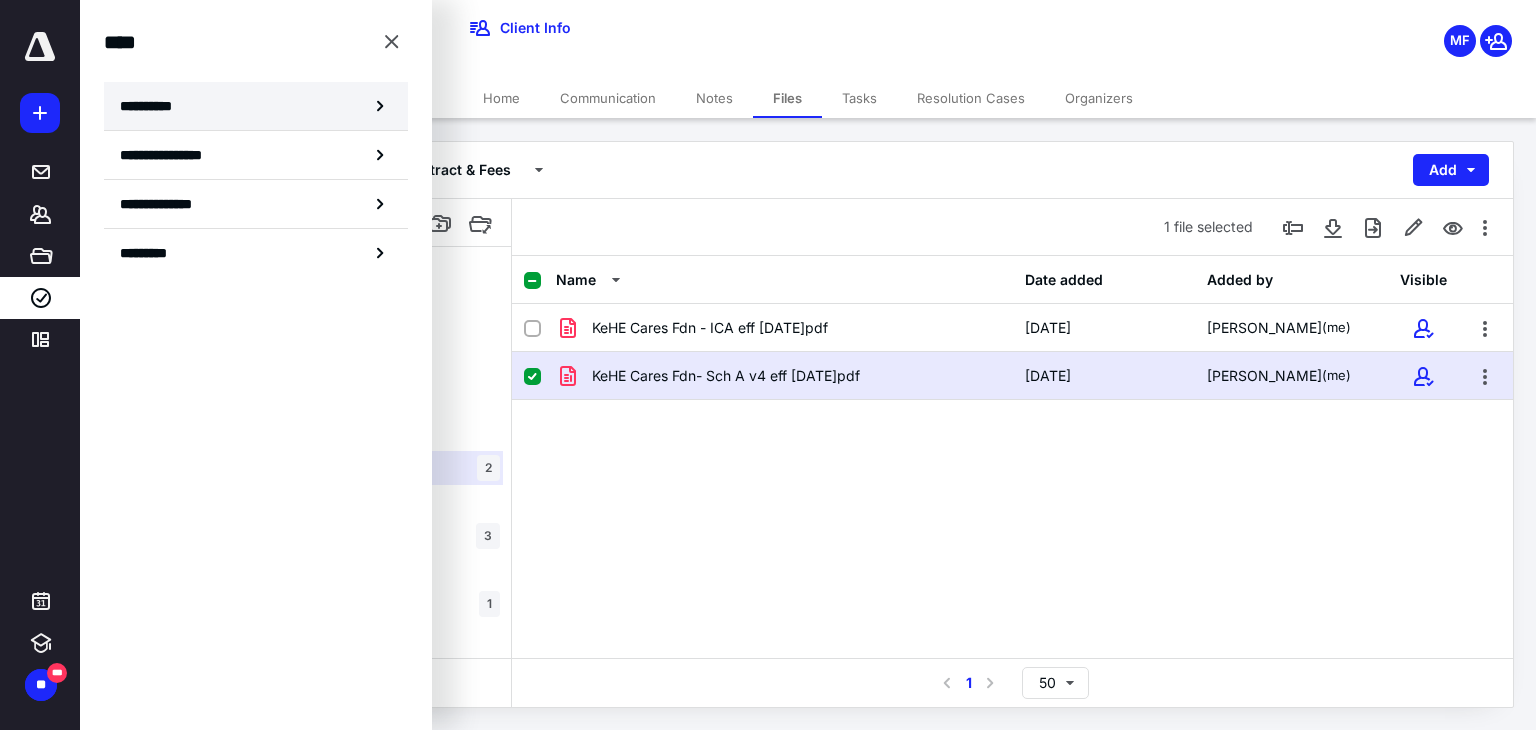 click on "**********" at bounding box center [153, 106] 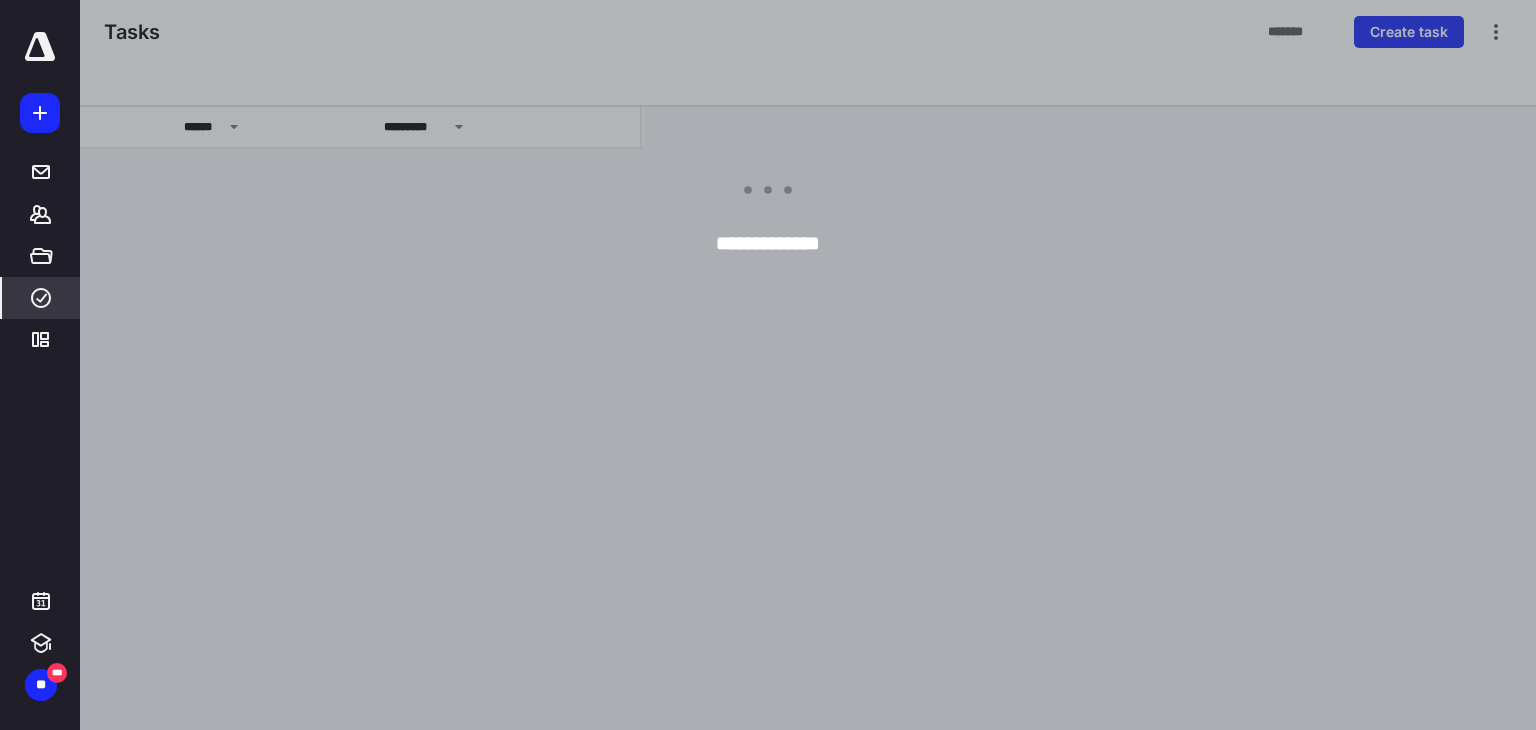 click at bounding box center (848, 365) 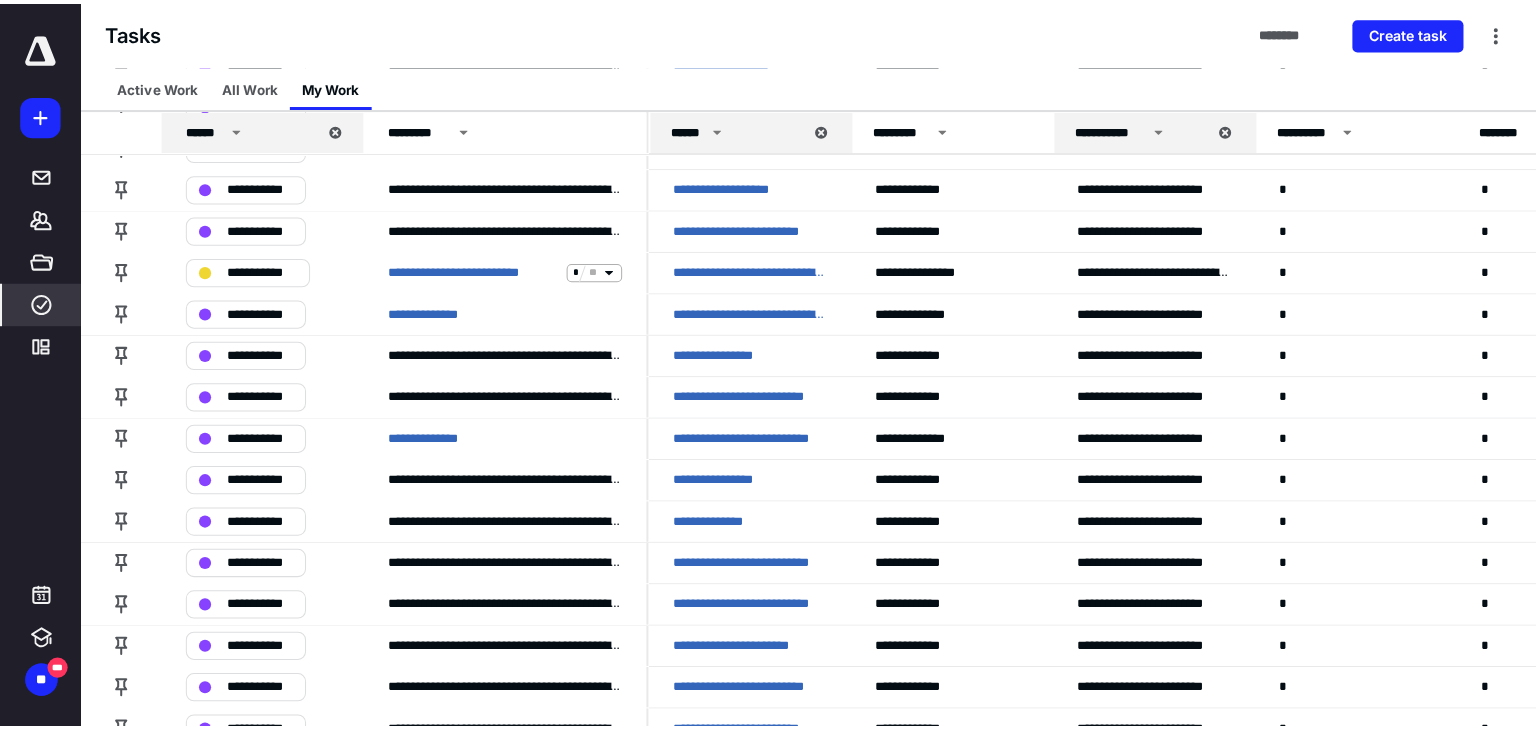 scroll, scrollTop: 458, scrollLeft: 0, axis: vertical 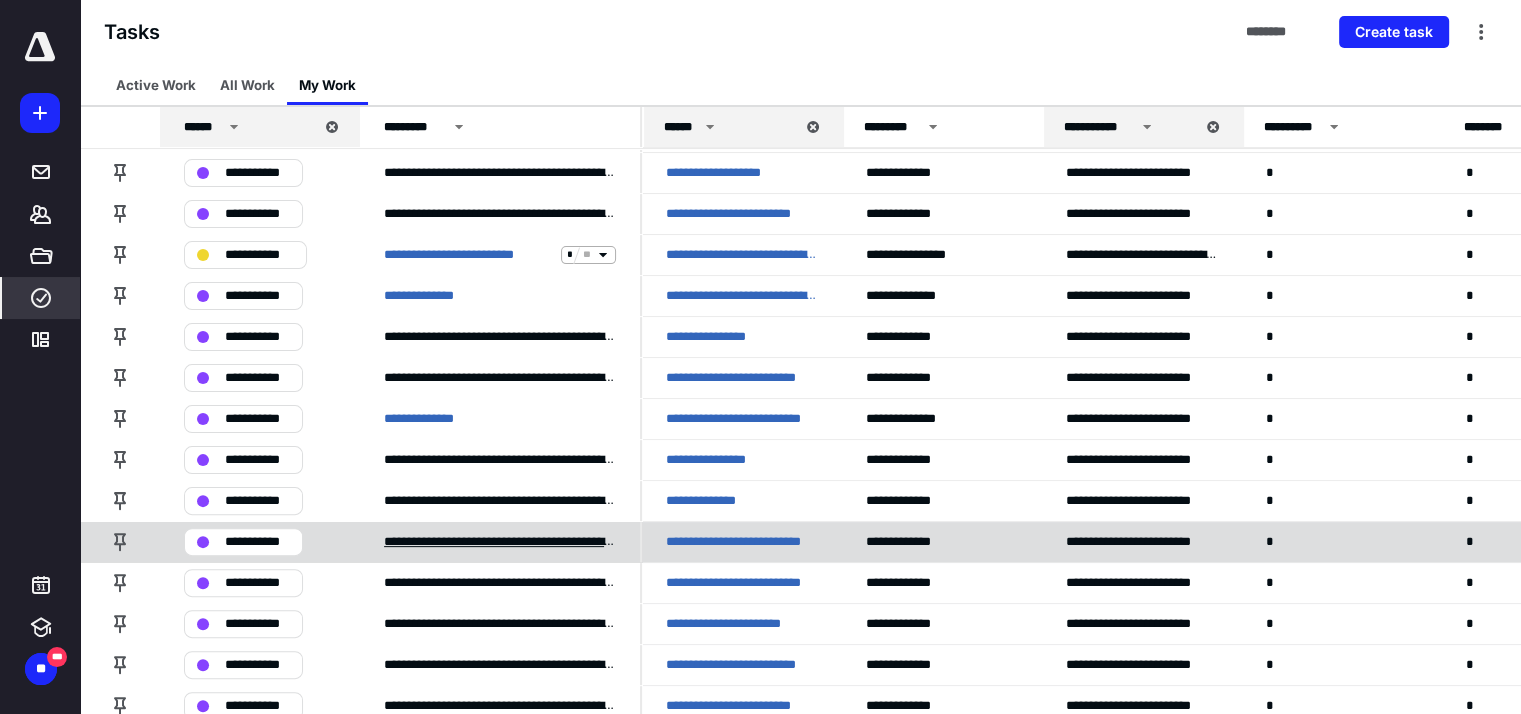 click on "**********" at bounding box center [500, 542] 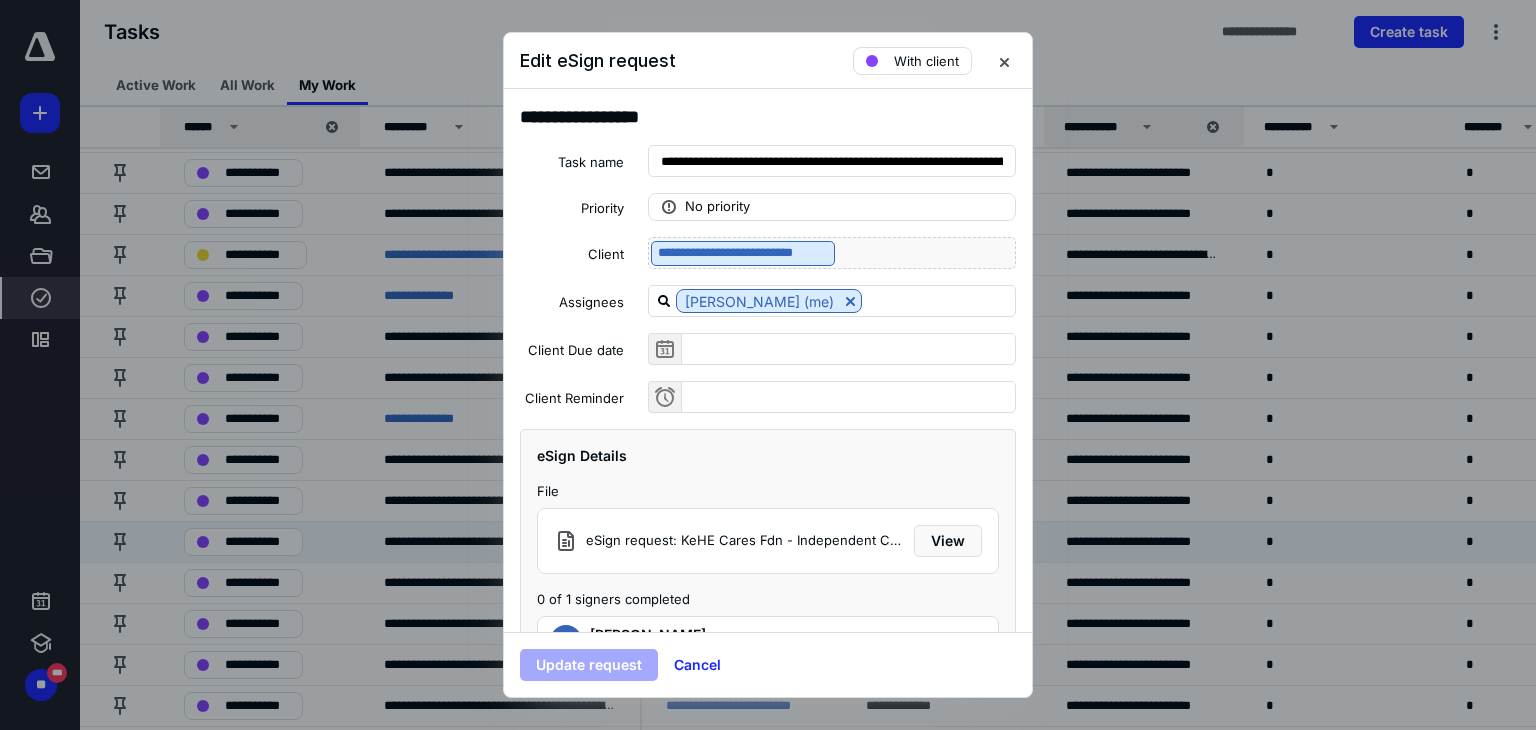scroll, scrollTop: 101, scrollLeft: 0, axis: vertical 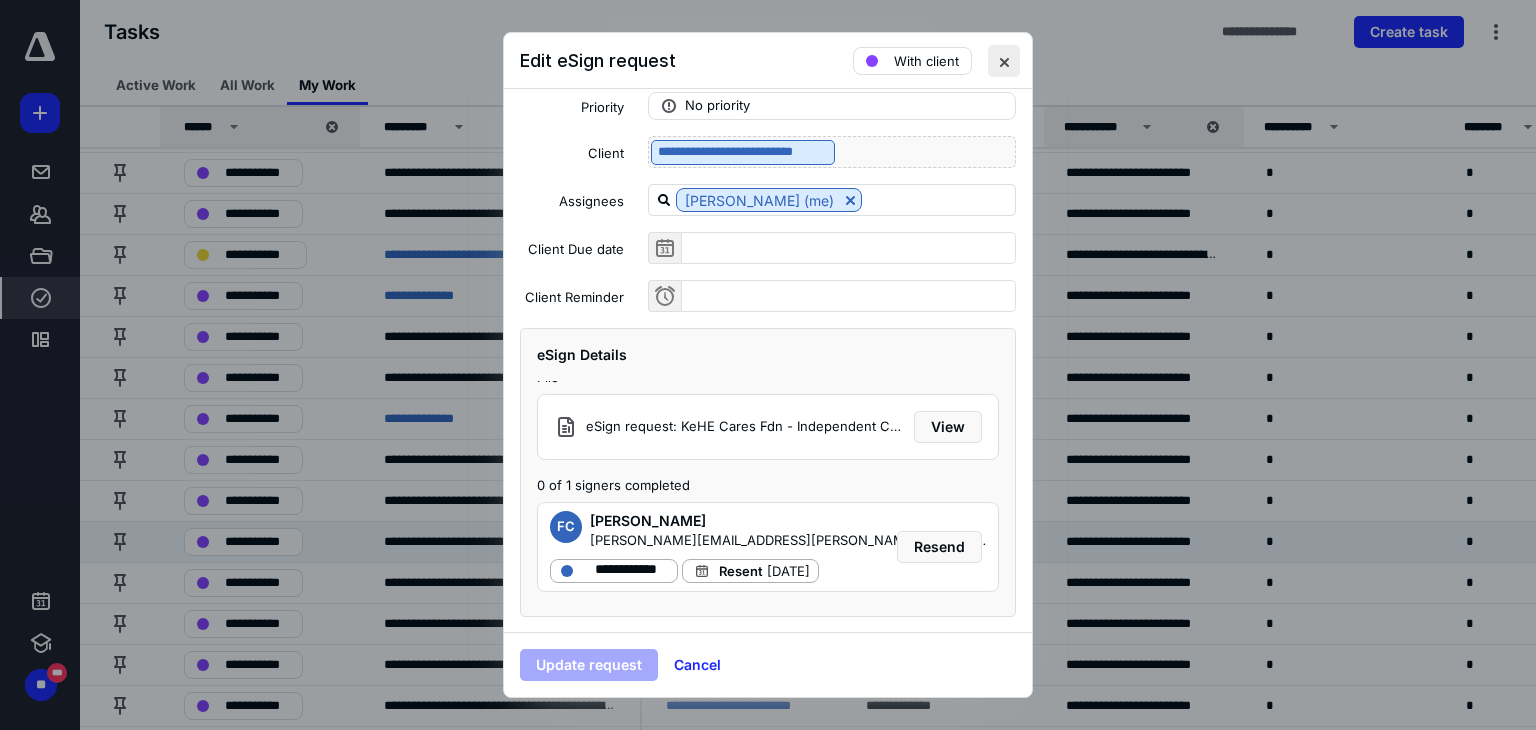 click at bounding box center (1004, 61) 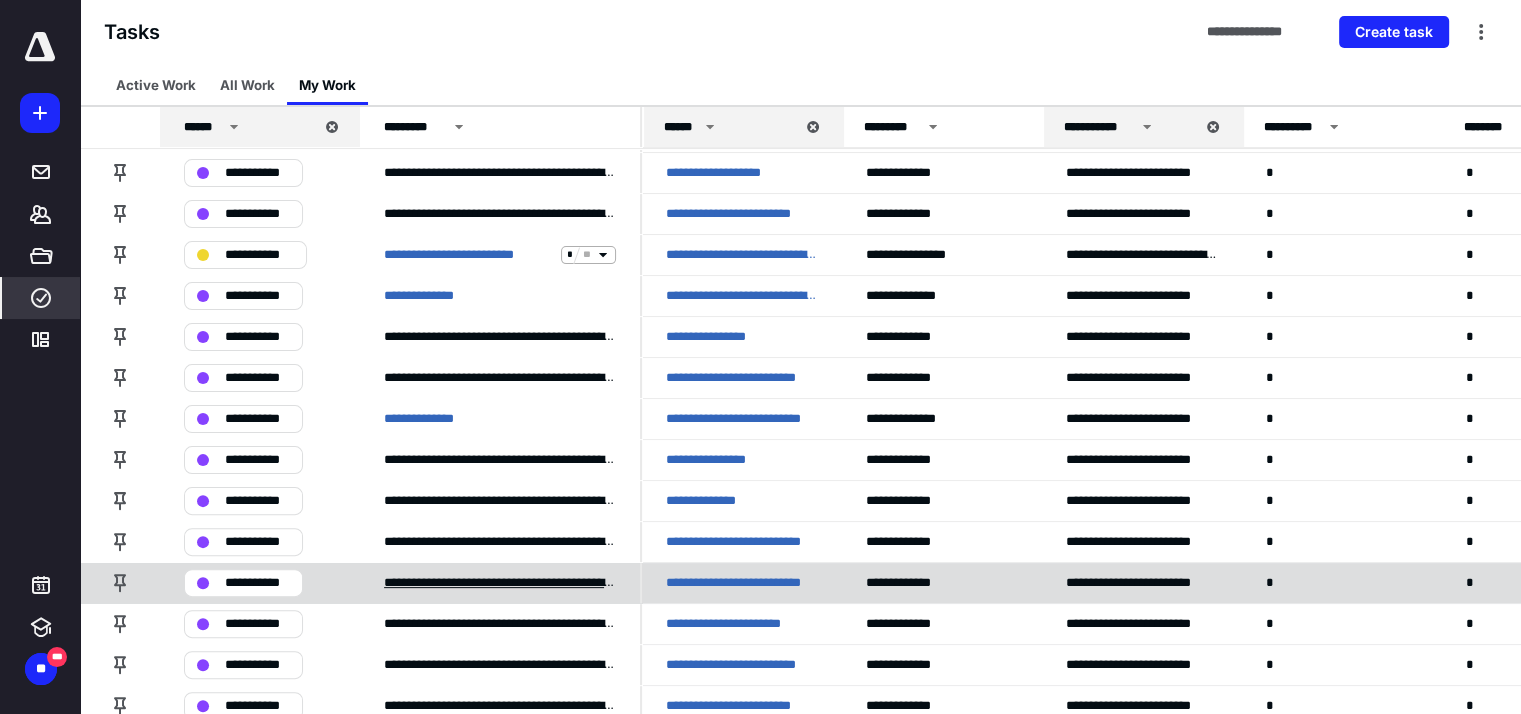 click on "**********" at bounding box center [500, 583] 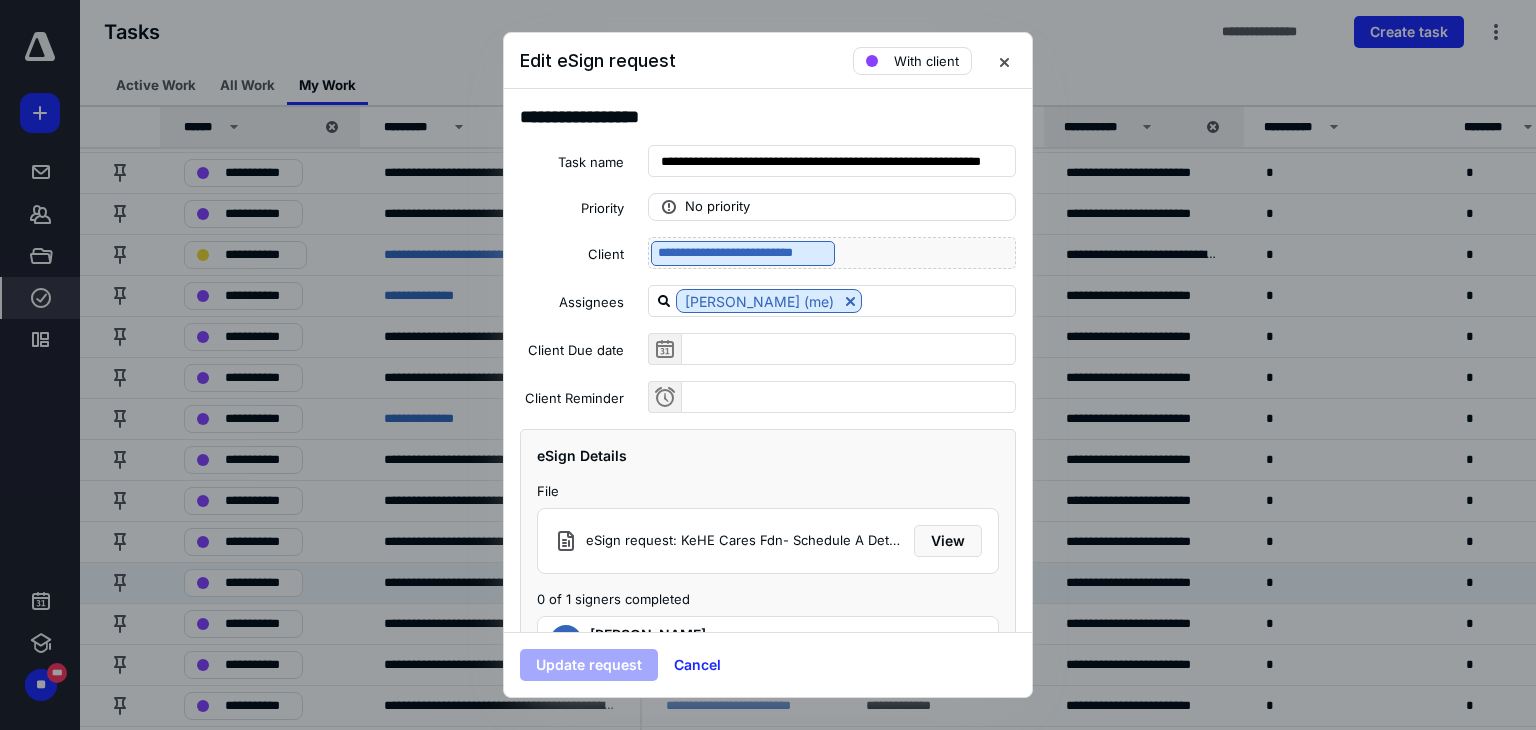 scroll, scrollTop: 101, scrollLeft: 0, axis: vertical 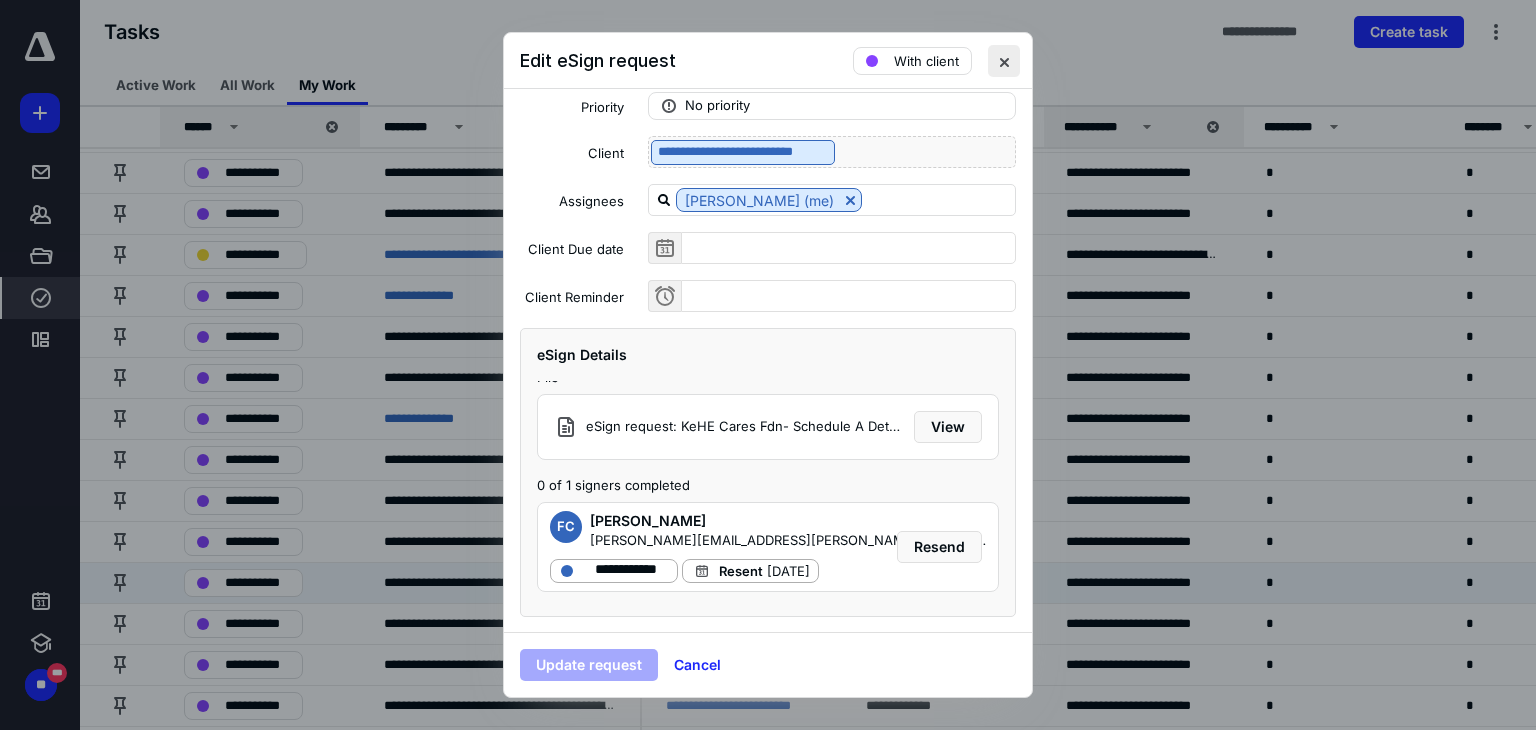 click at bounding box center (1004, 61) 